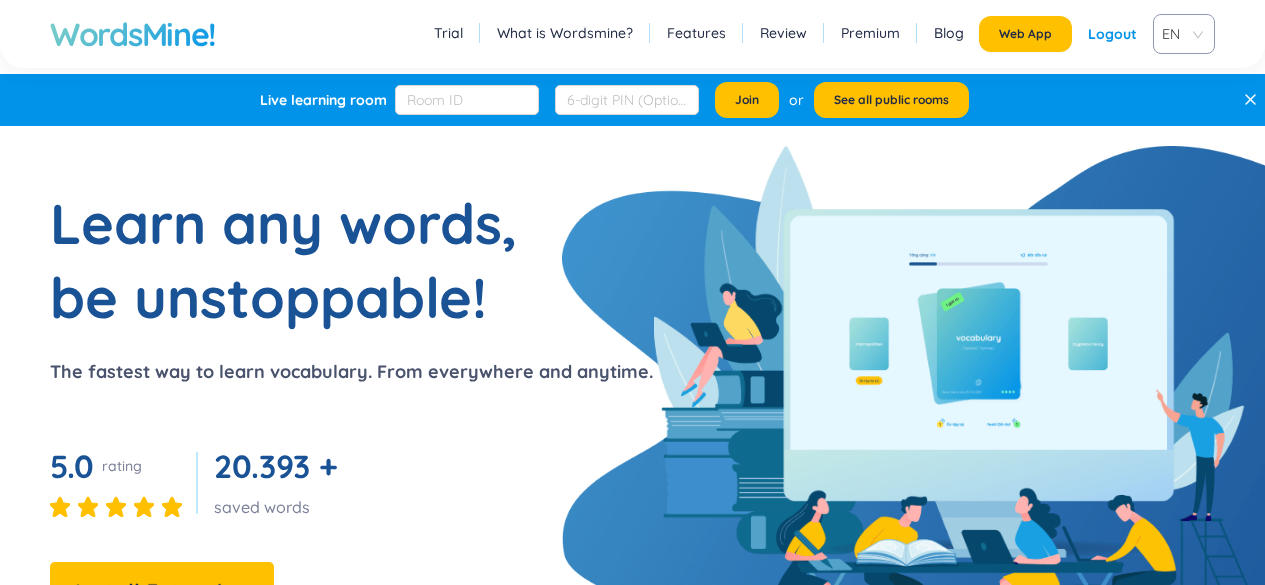 scroll, scrollTop: 0, scrollLeft: 0, axis: both 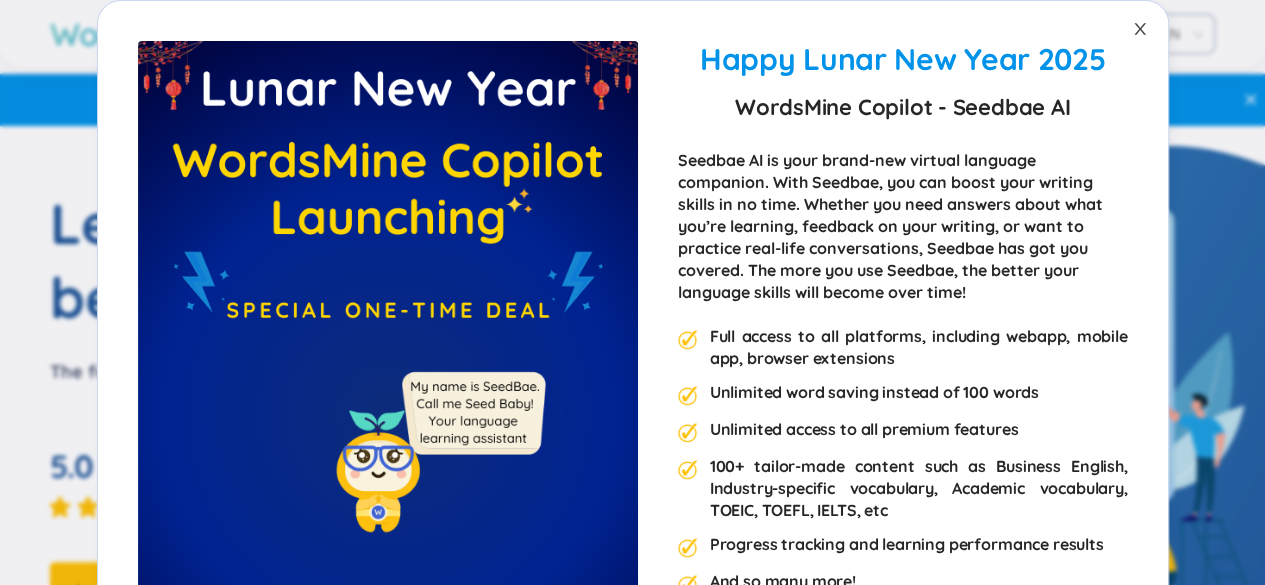 click 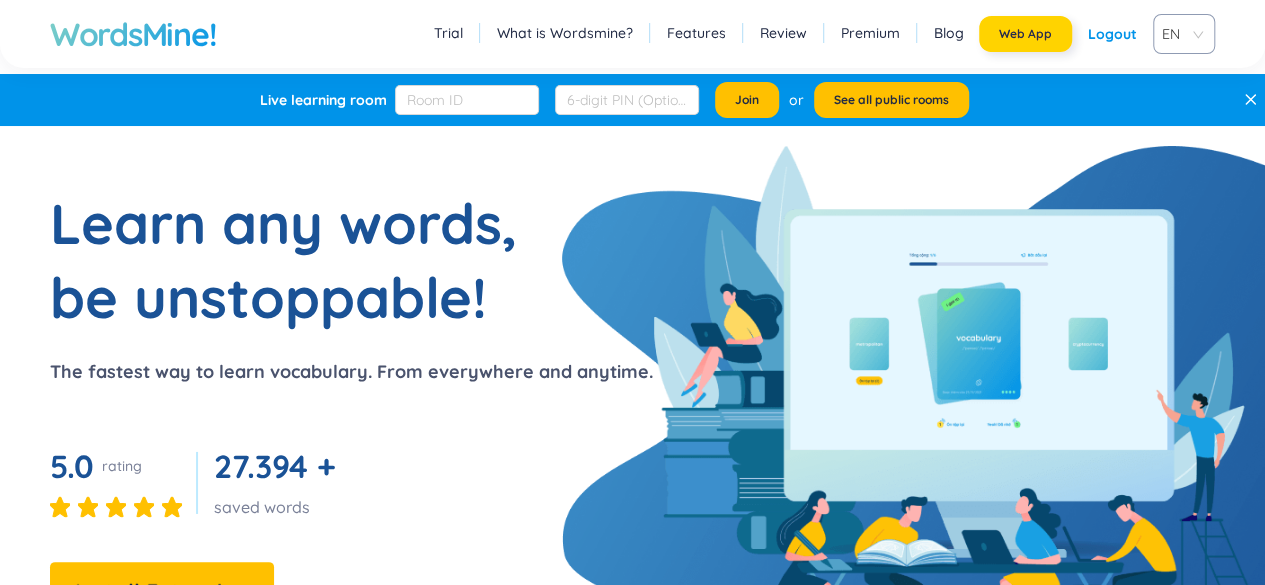 click on "Web App" at bounding box center (1025, 34) 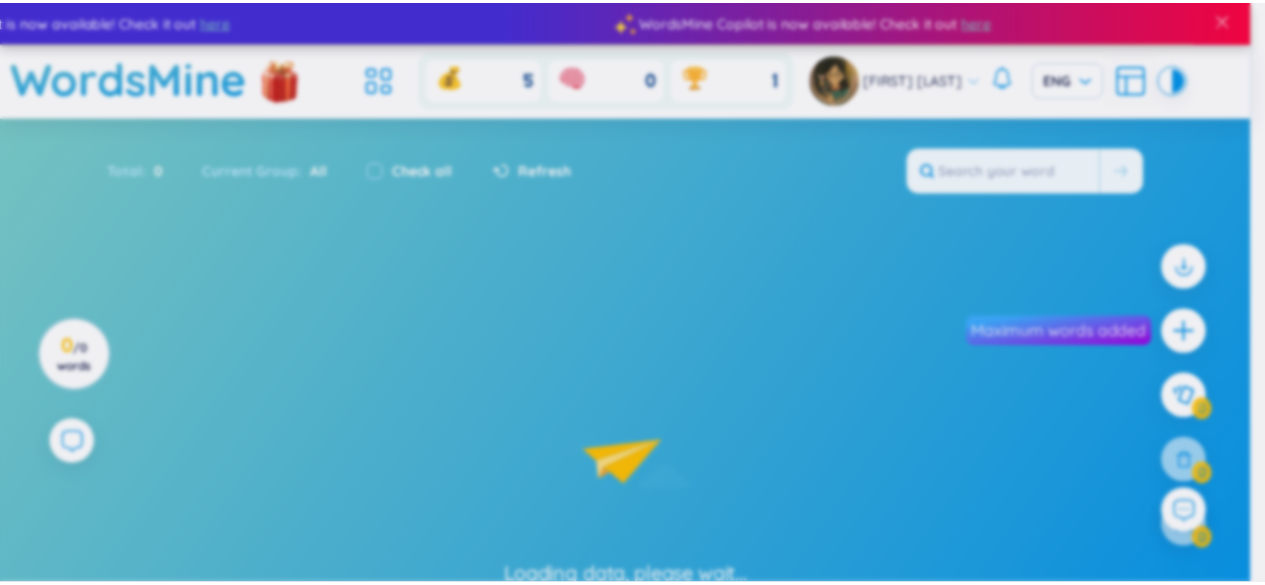scroll, scrollTop: 0, scrollLeft: 0, axis: both 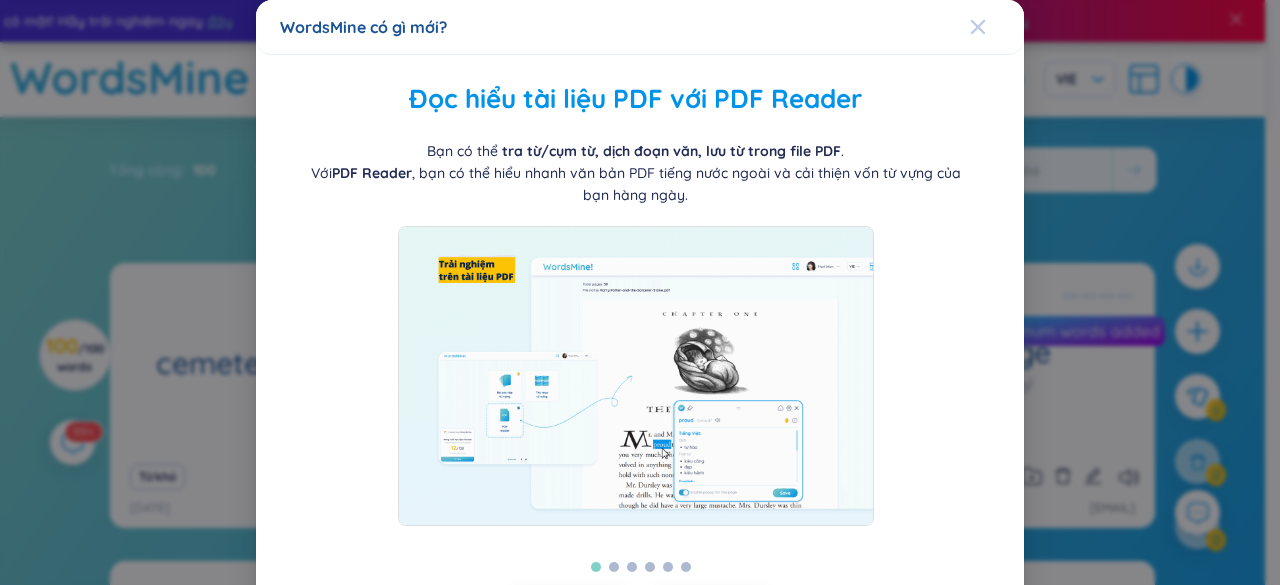 click 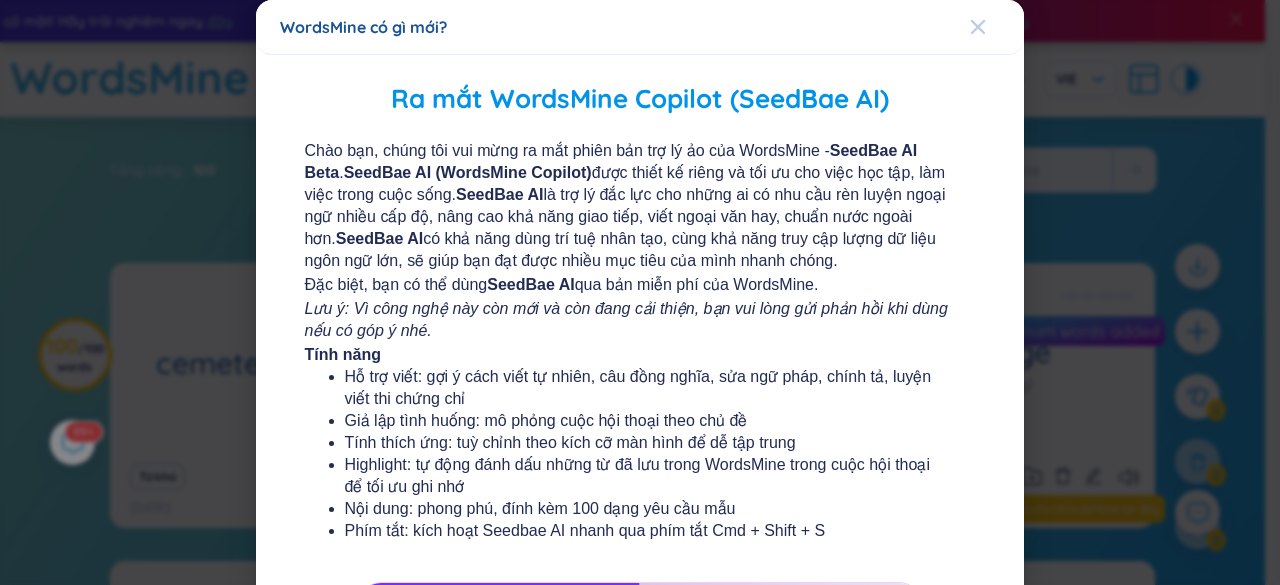 click at bounding box center [997, 27] 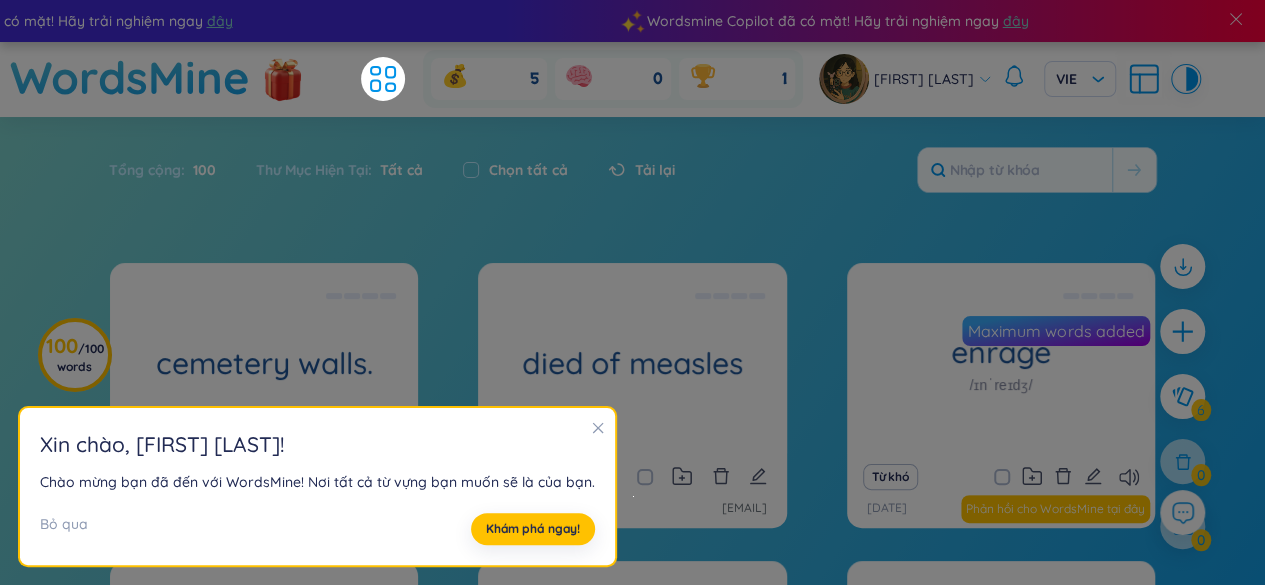 click 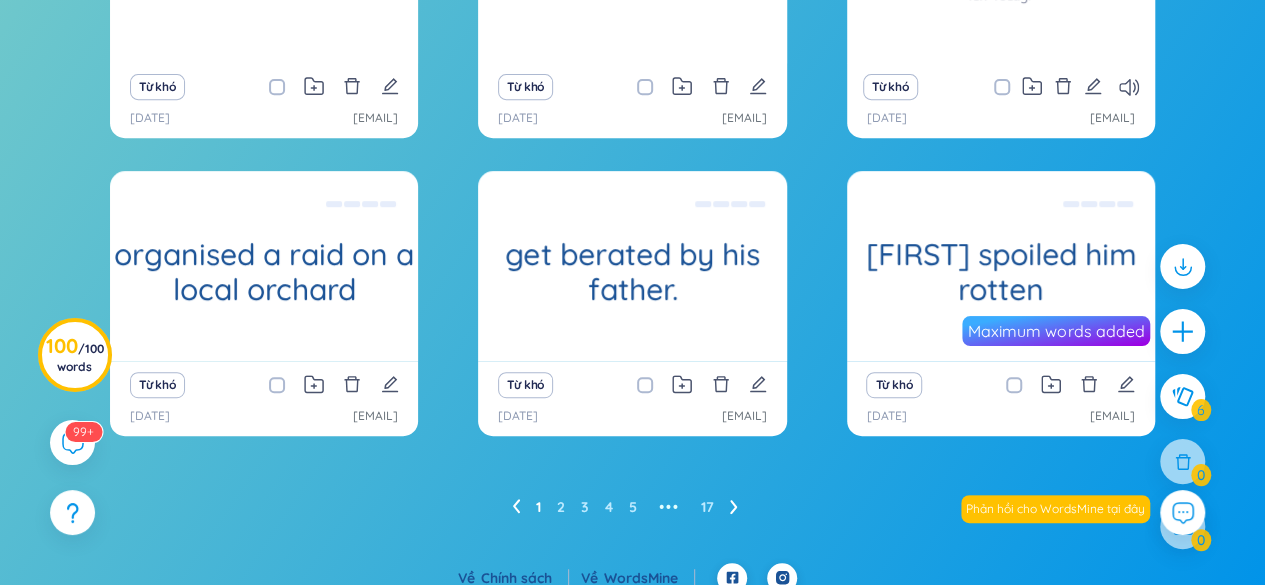 scroll, scrollTop: 406, scrollLeft: 0, axis: vertical 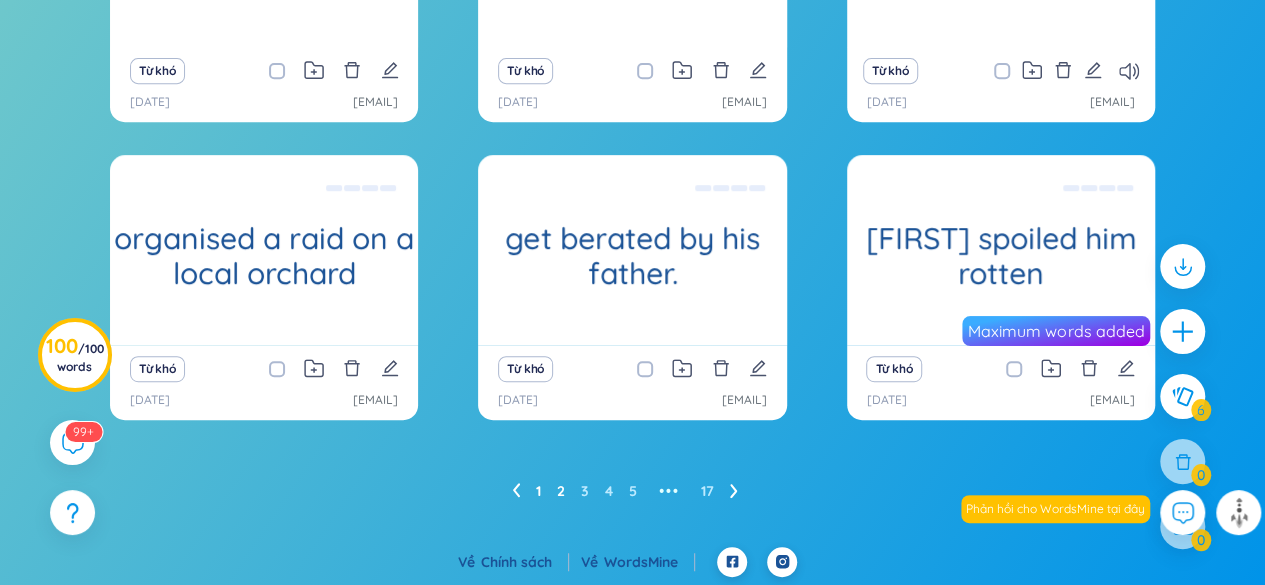 click on "2" at bounding box center (561, 491) 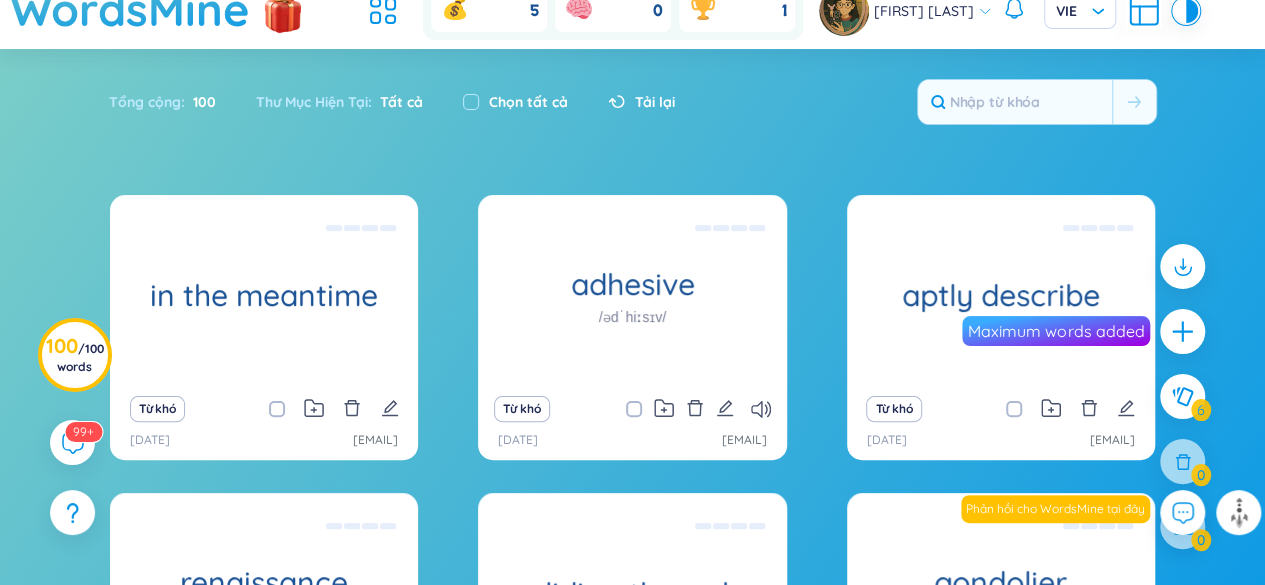 scroll, scrollTop: 406, scrollLeft: 0, axis: vertical 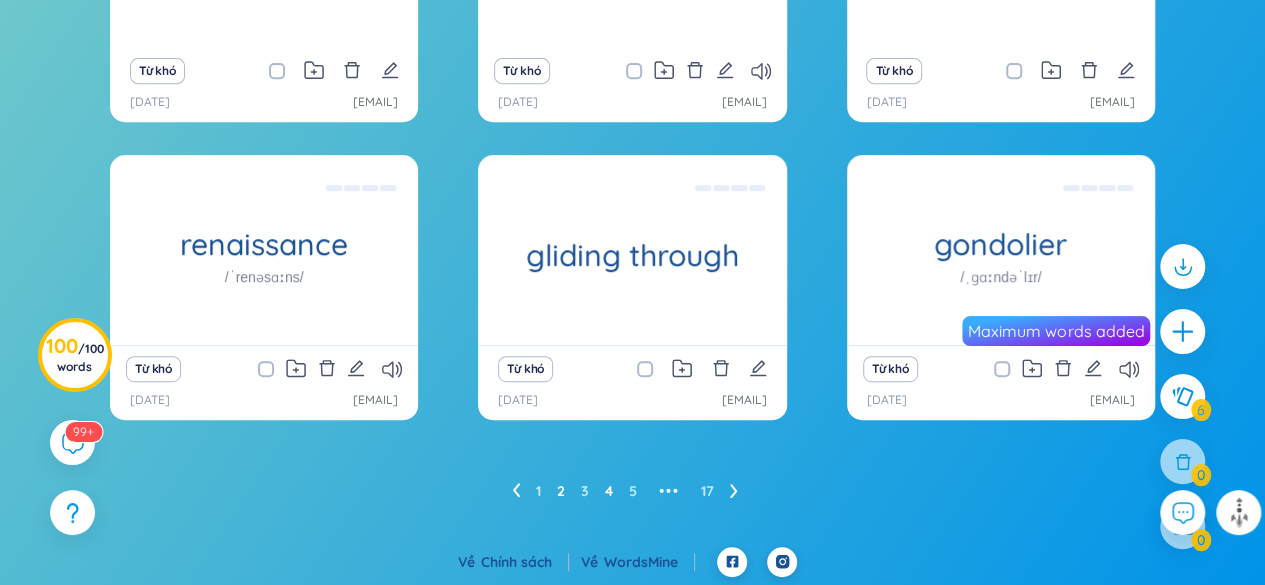 click on "4" at bounding box center [609, 491] 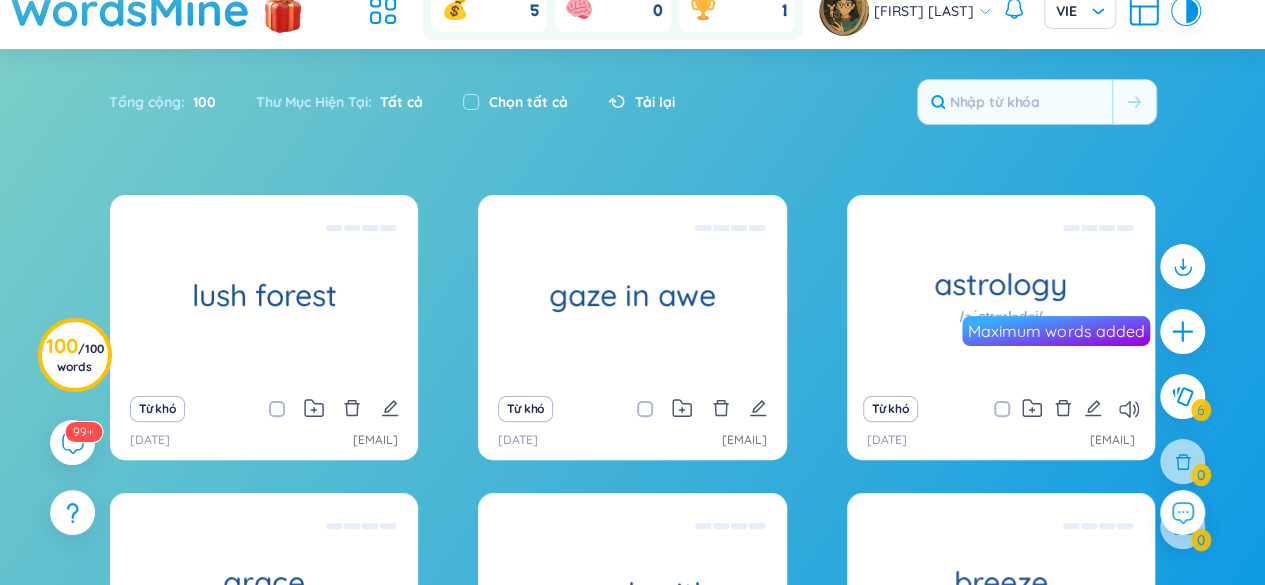 scroll, scrollTop: 406, scrollLeft: 0, axis: vertical 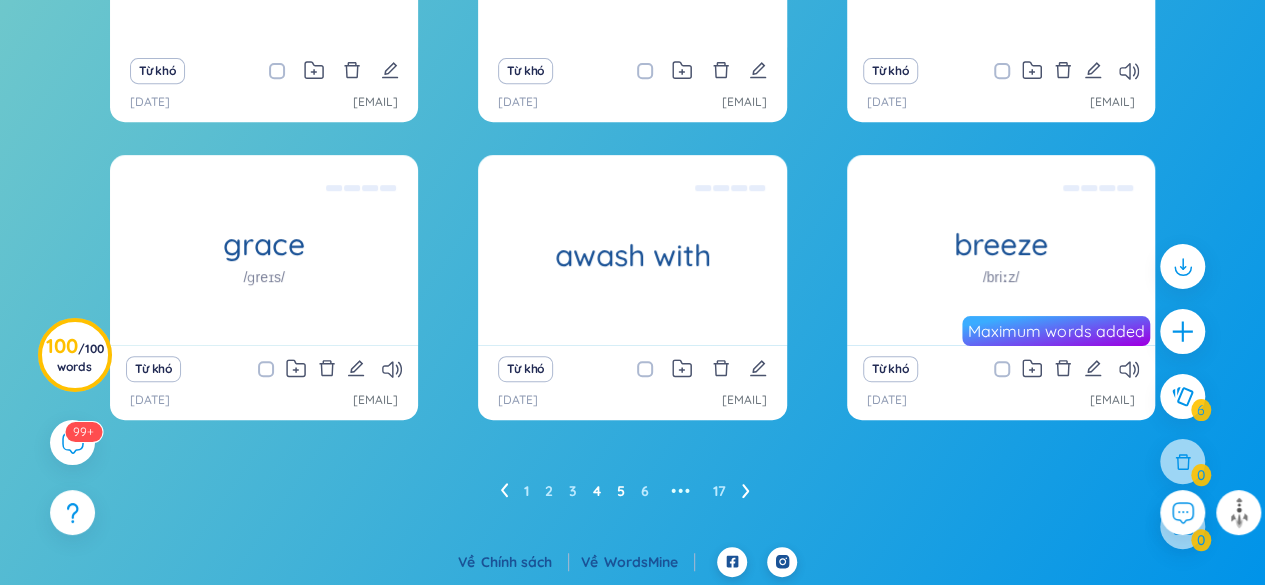 click on "5" at bounding box center [621, 491] 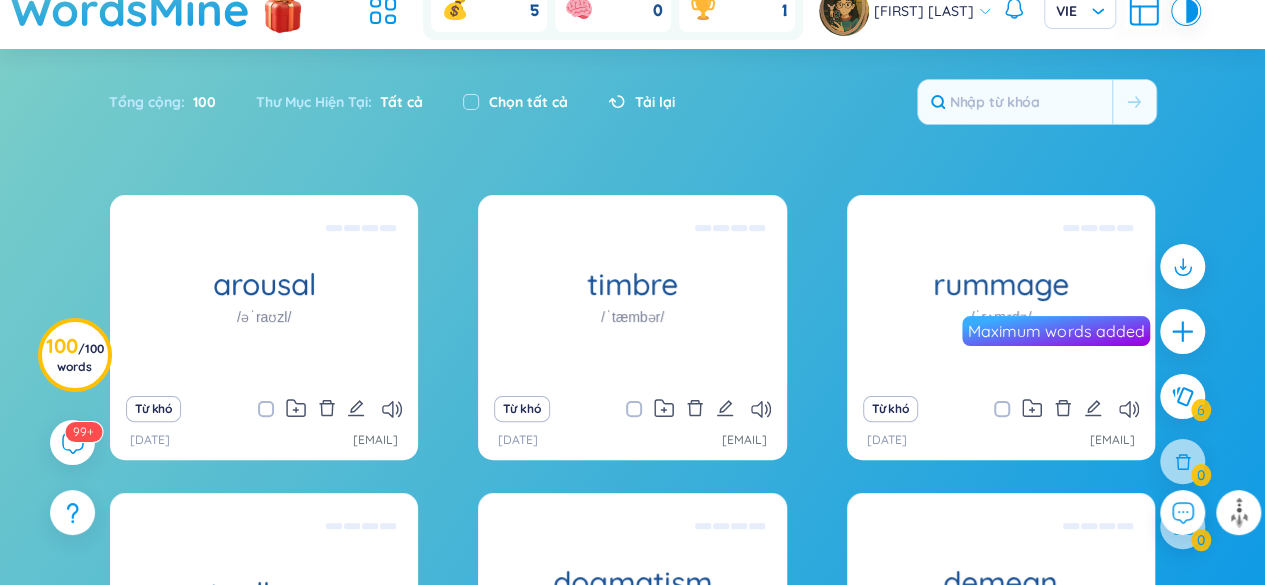 scroll, scrollTop: 406, scrollLeft: 0, axis: vertical 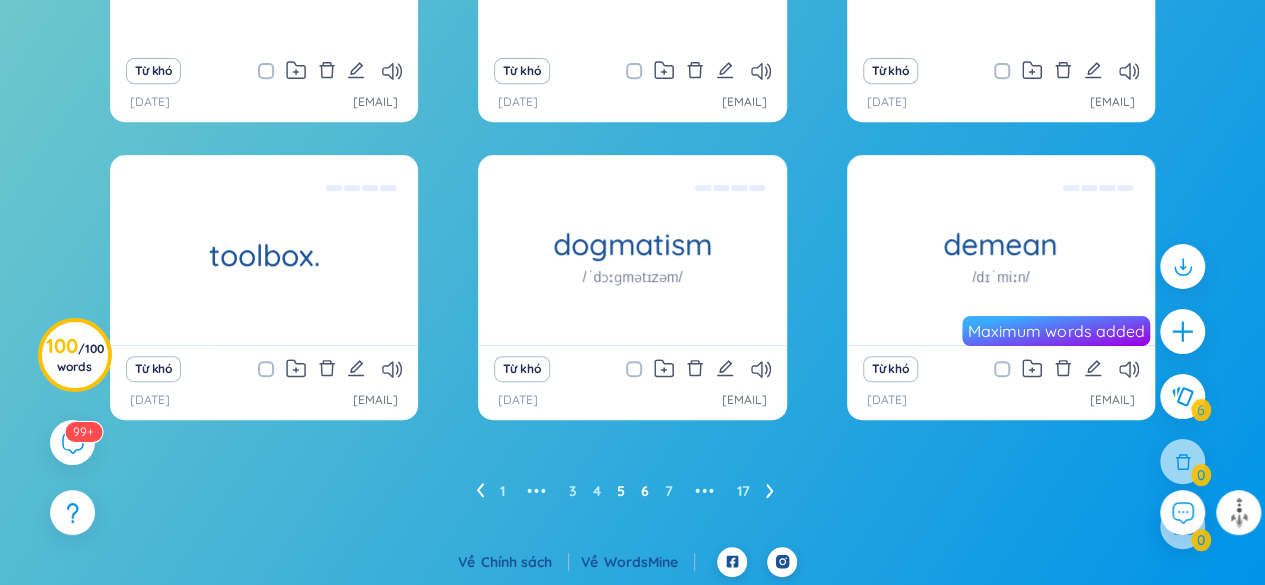 click on "6" at bounding box center [645, 491] 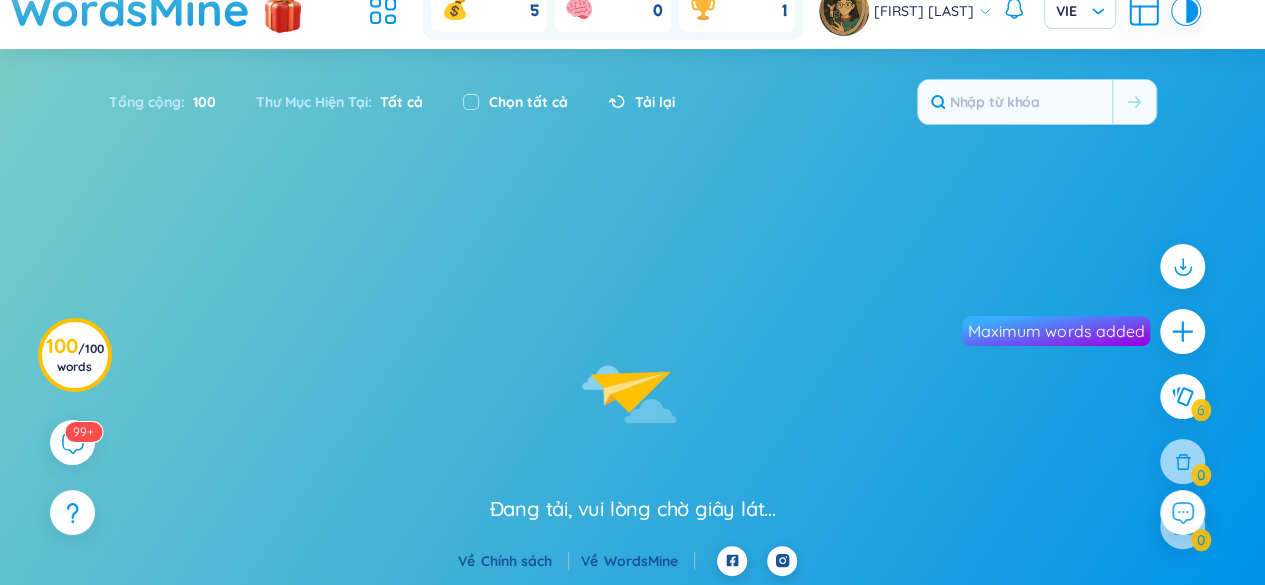 scroll, scrollTop: 406, scrollLeft: 0, axis: vertical 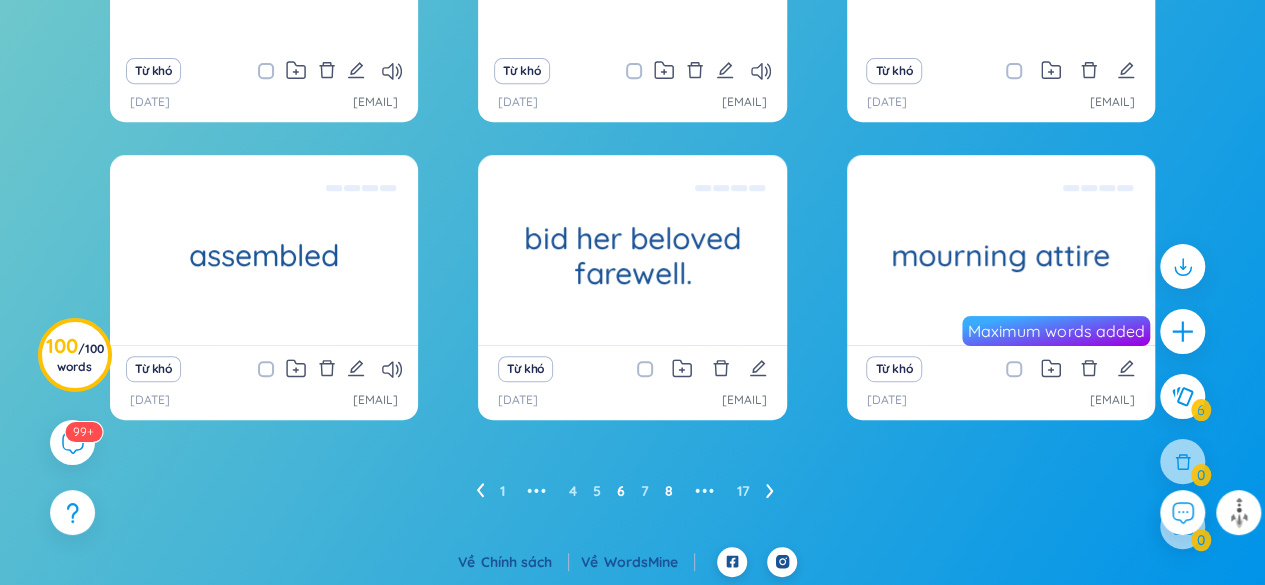 click on "8" at bounding box center (669, 491) 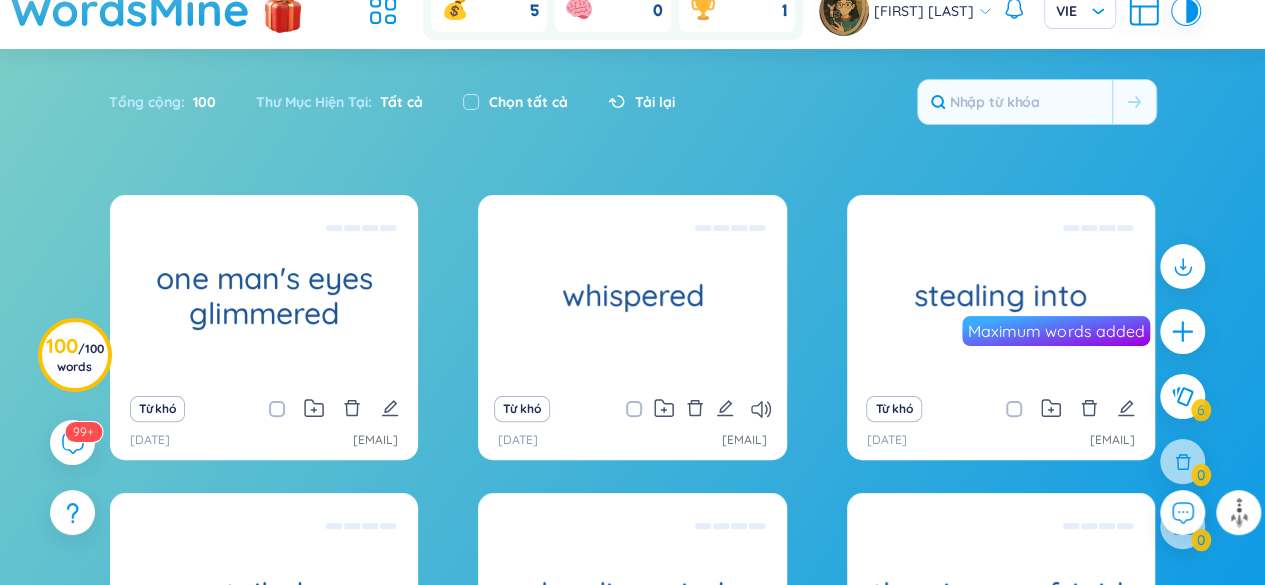 scroll, scrollTop: 406, scrollLeft: 0, axis: vertical 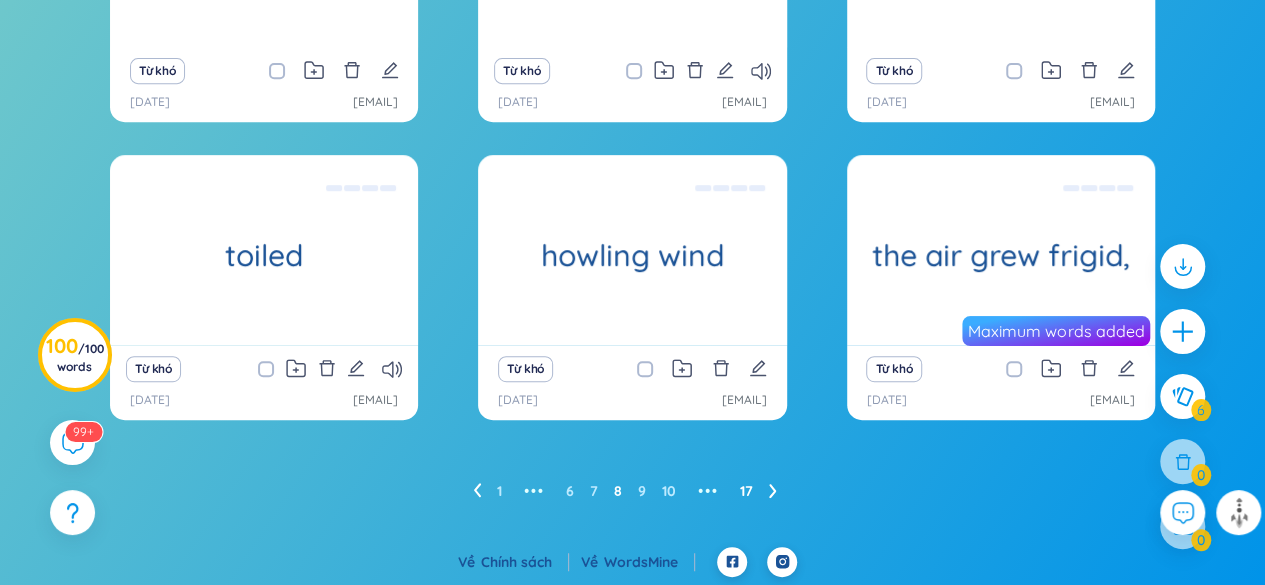 click on "17" at bounding box center [746, 491] 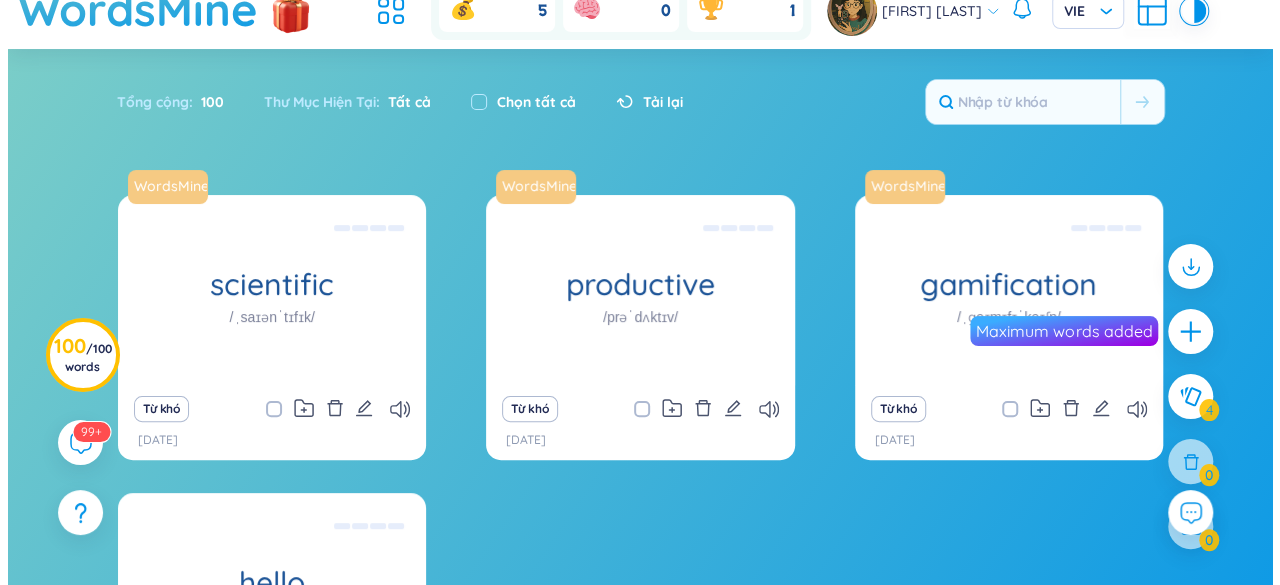scroll, scrollTop: 406, scrollLeft: 0, axis: vertical 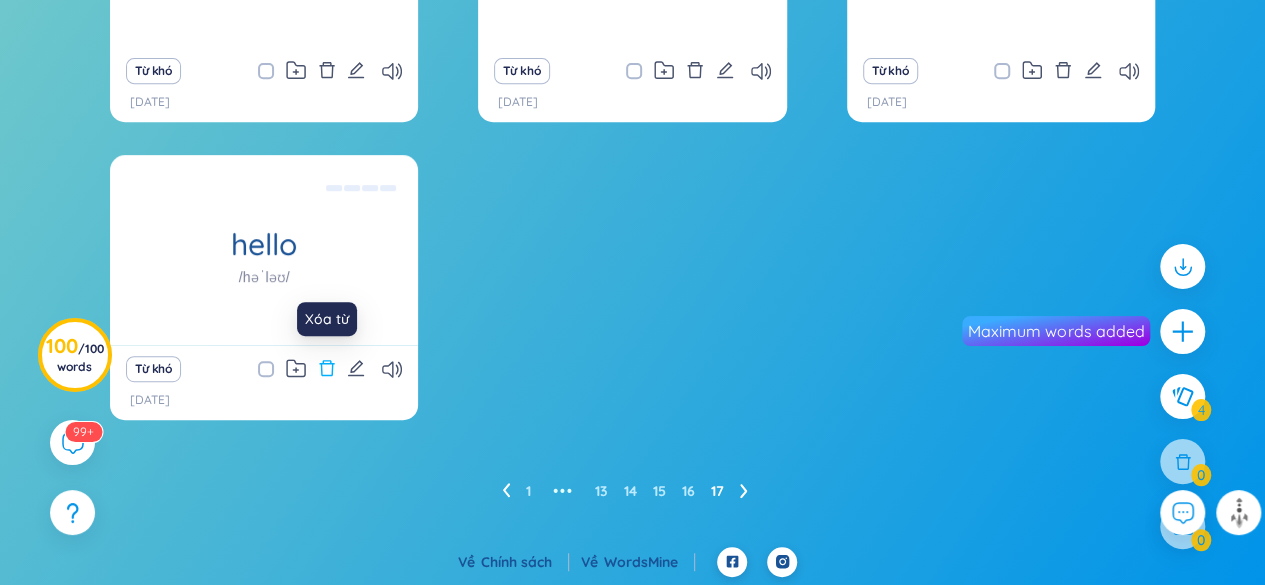 click 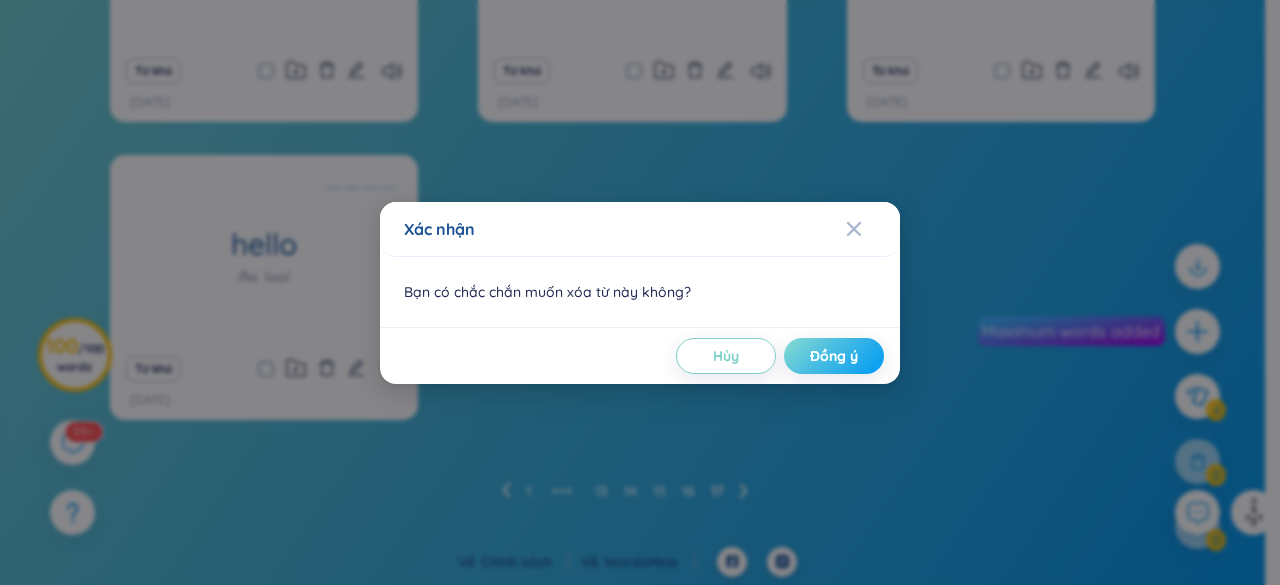 click on "Đồng ý" at bounding box center [834, 356] 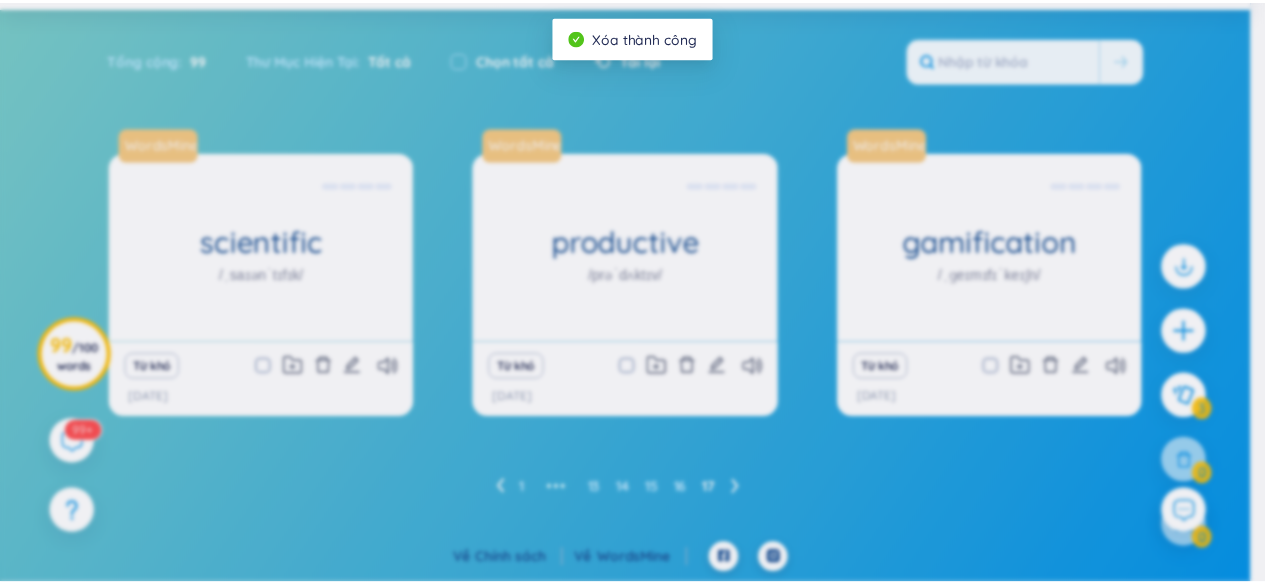 scroll, scrollTop: 108, scrollLeft: 0, axis: vertical 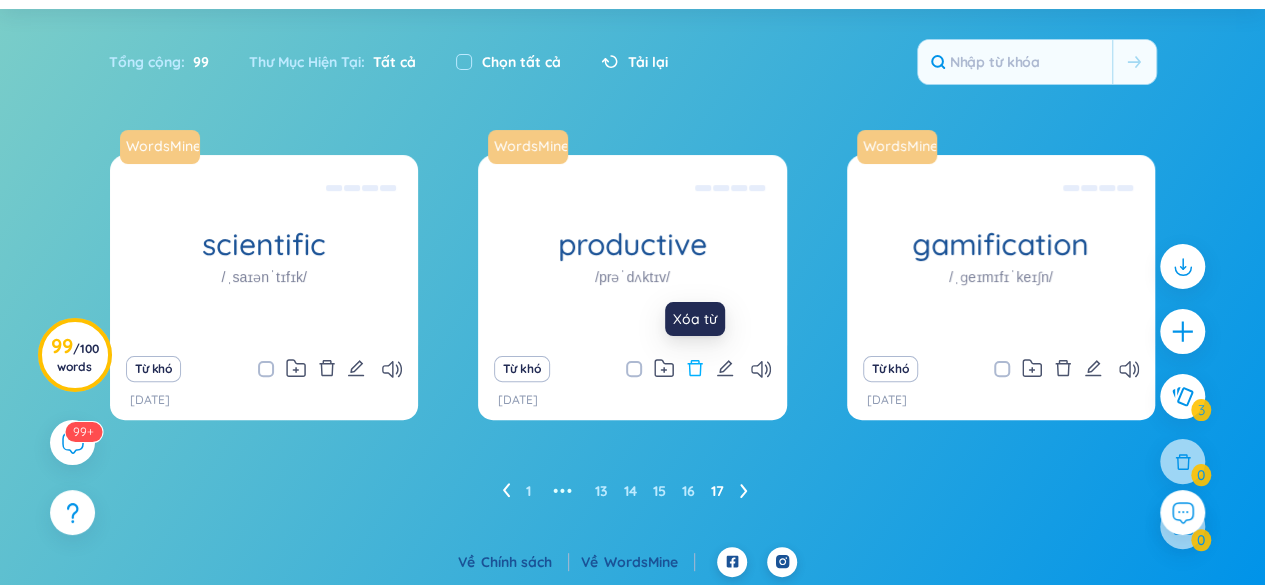 click 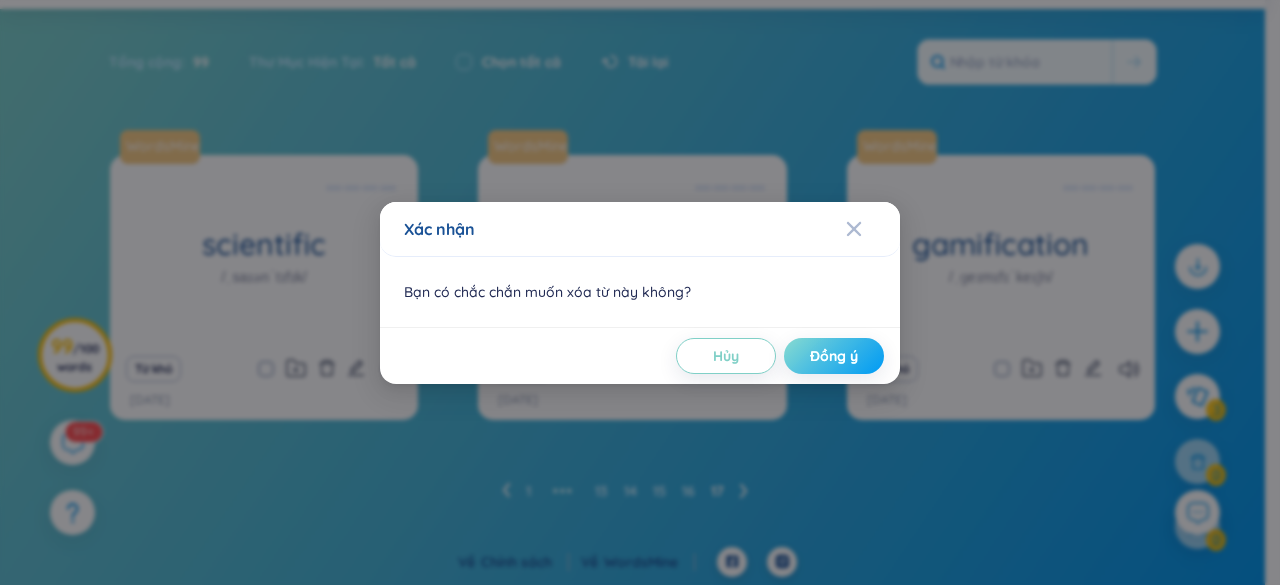 click on "Đồng ý" at bounding box center [834, 356] 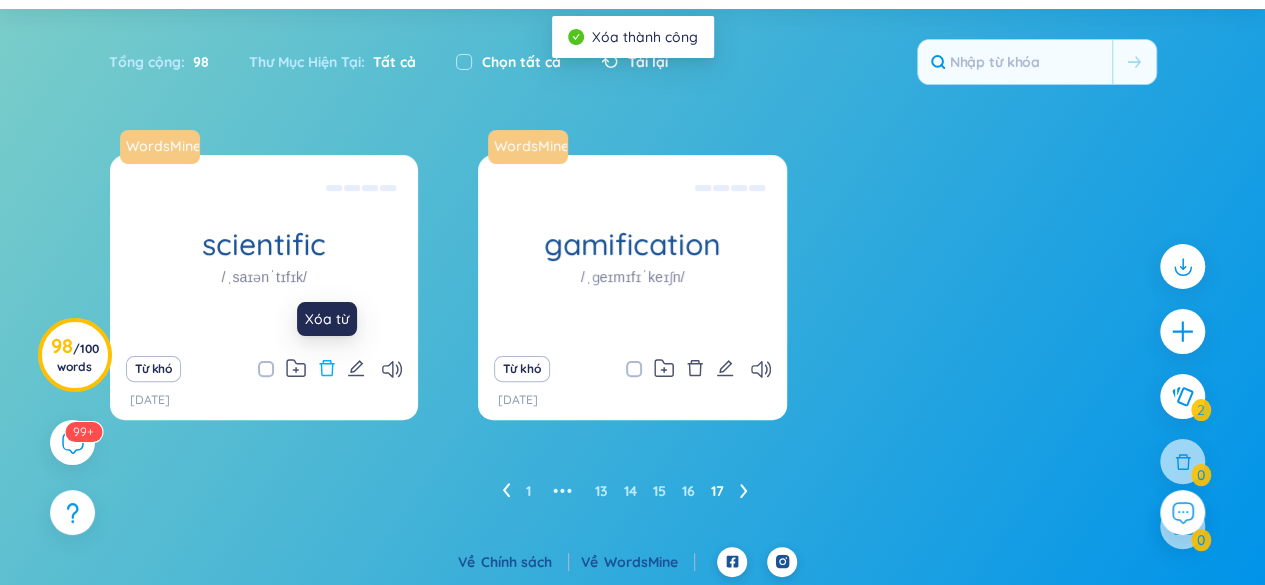 click 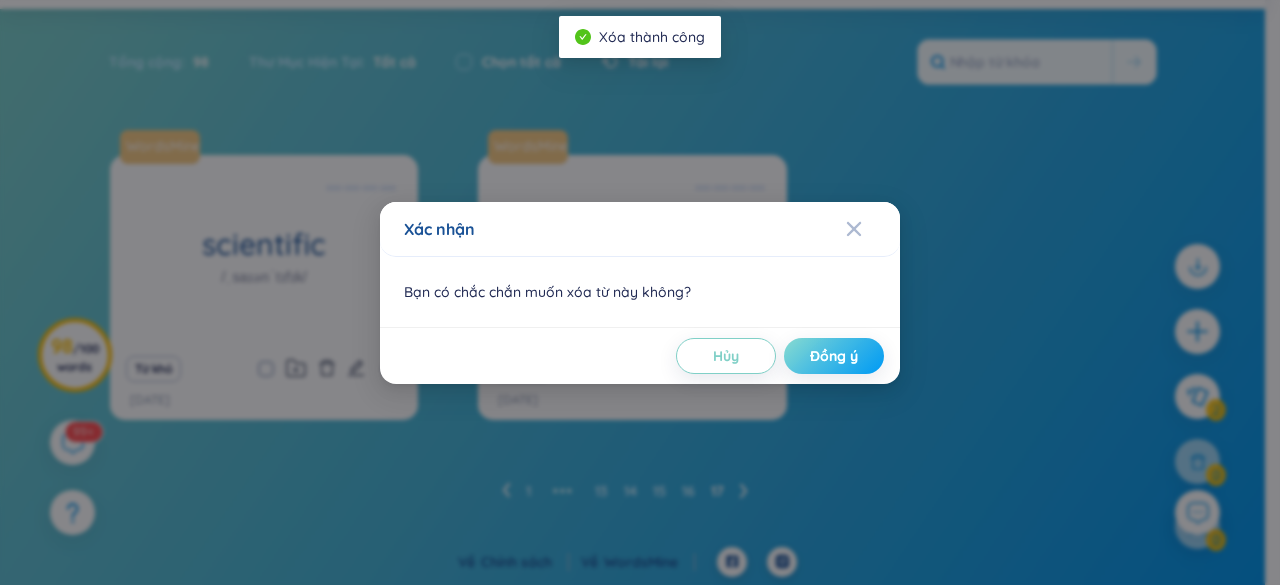 click on "Đồng ý" at bounding box center (834, 356) 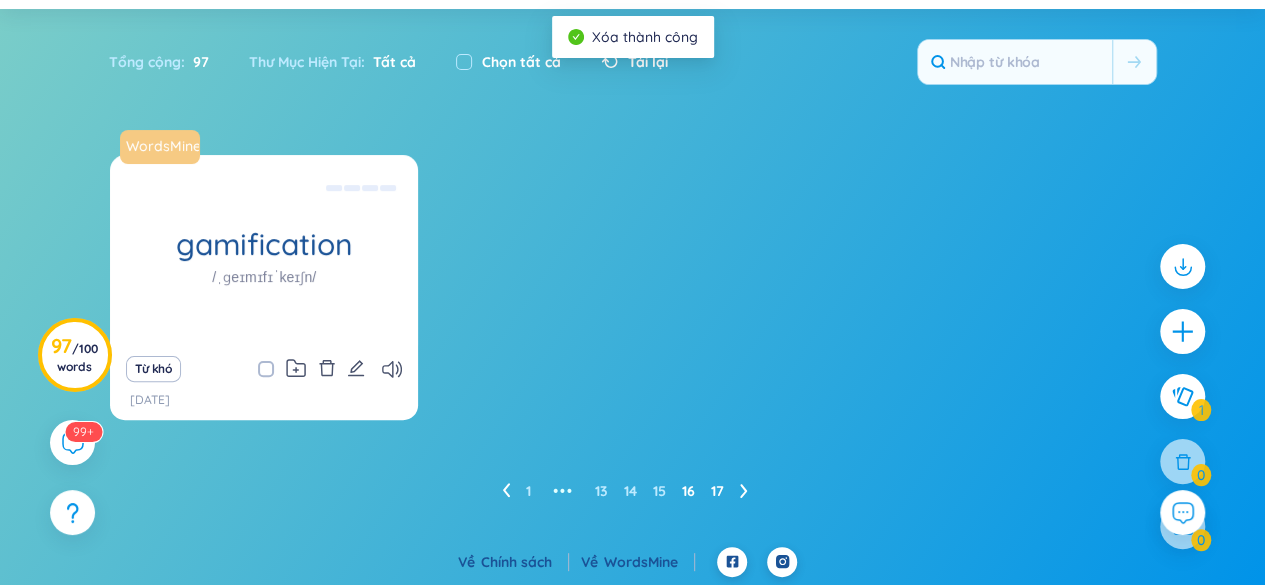 click on "16" at bounding box center [688, 491] 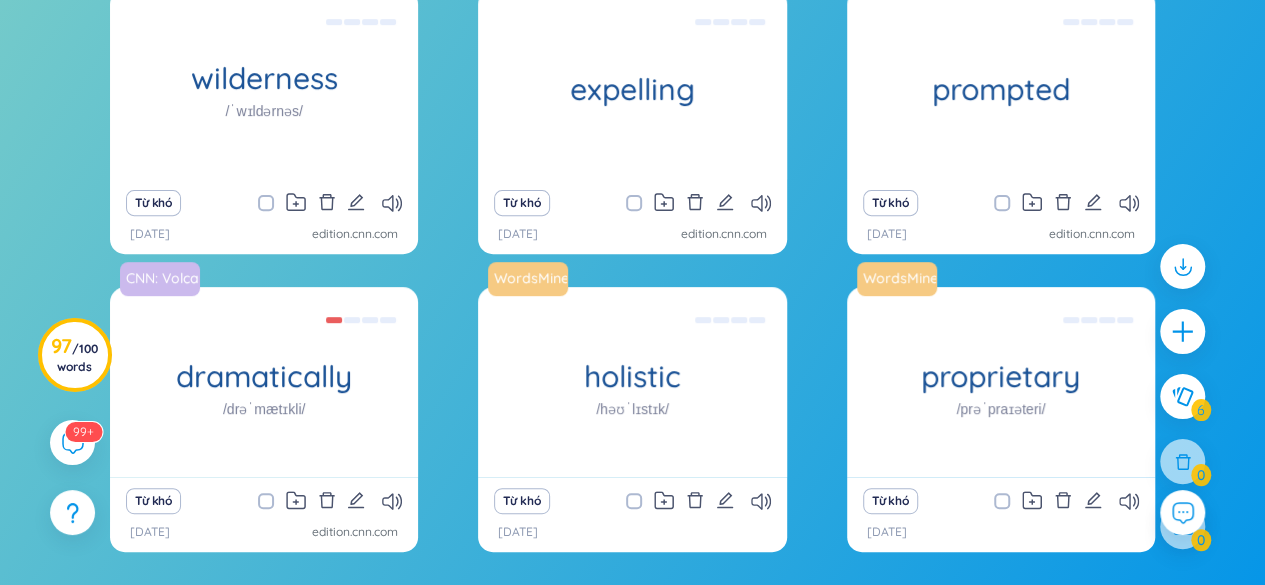 scroll, scrollTop: 271, scrollLeft: 0, axis: vertical 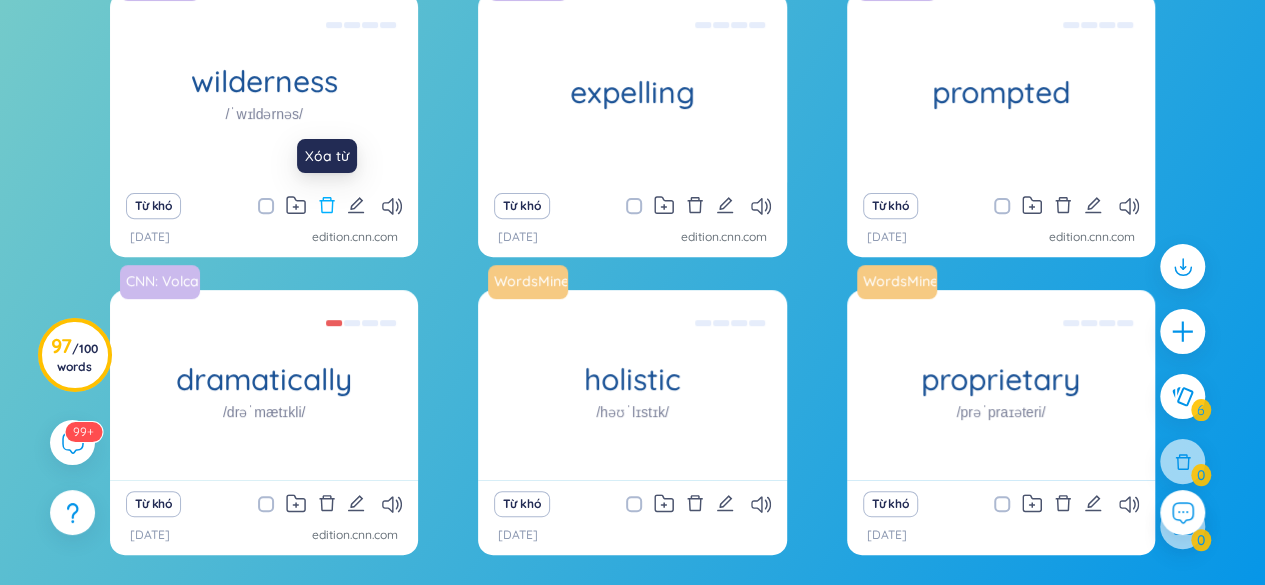 click 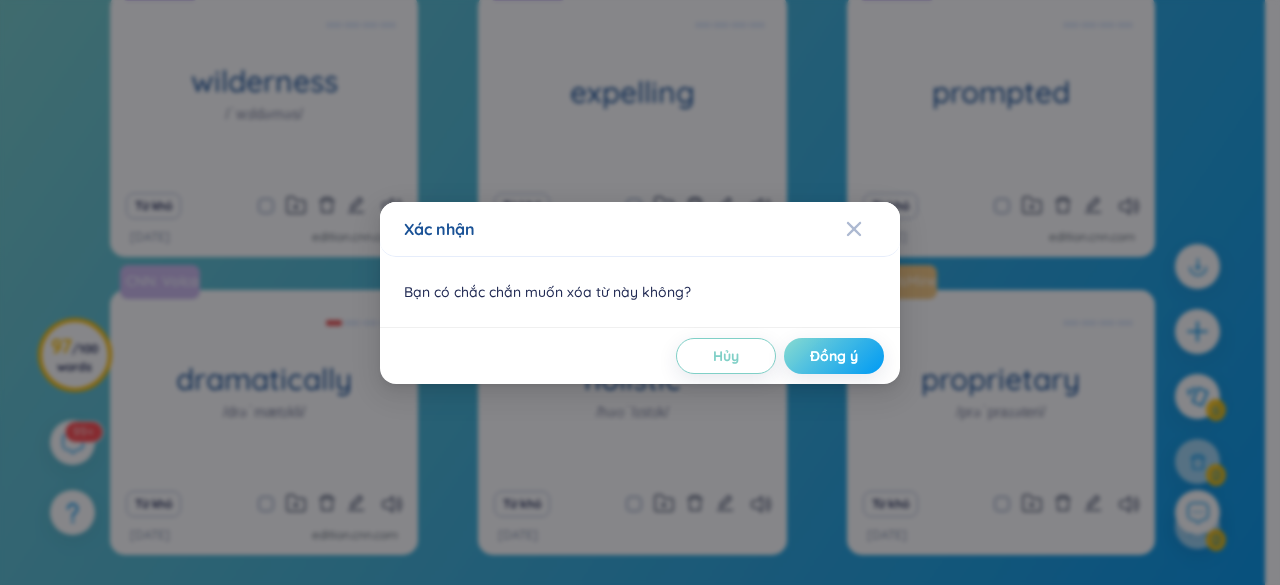 click on "Đồng ý" at bounding box center (834, 356) 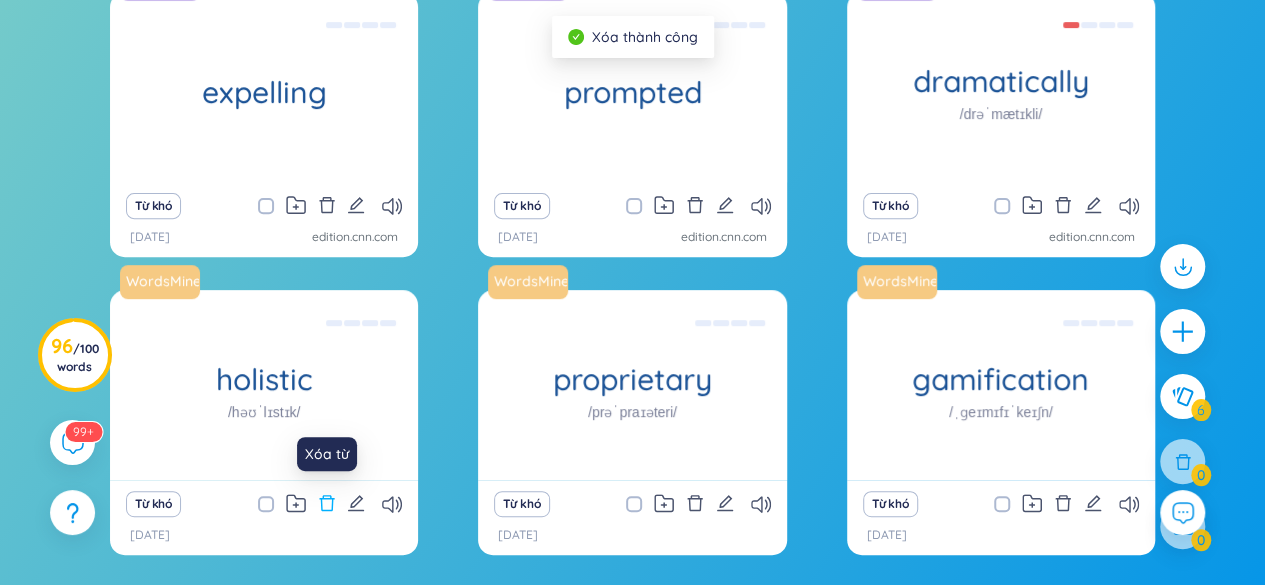 click 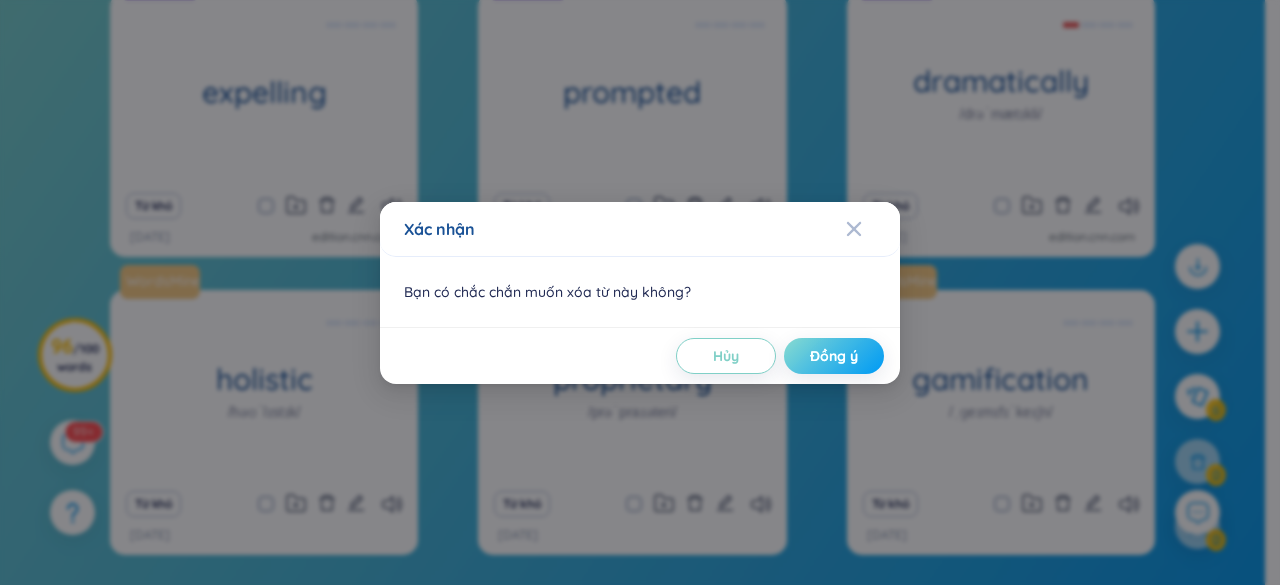 click on "Đồng ý" at bounding box center (834, 356) 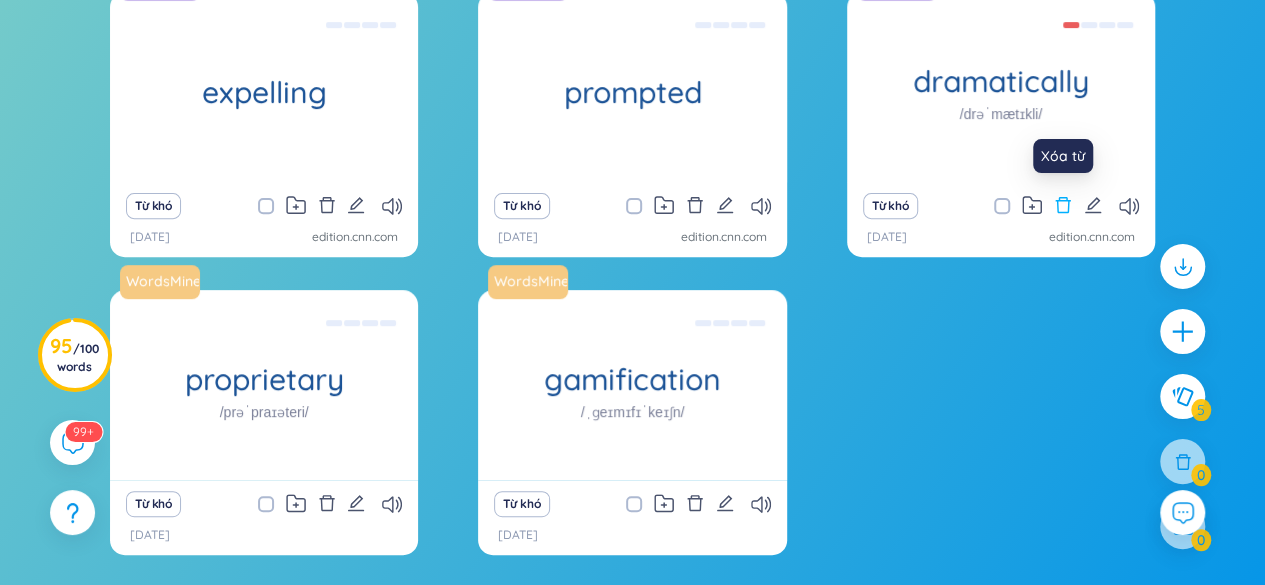 click 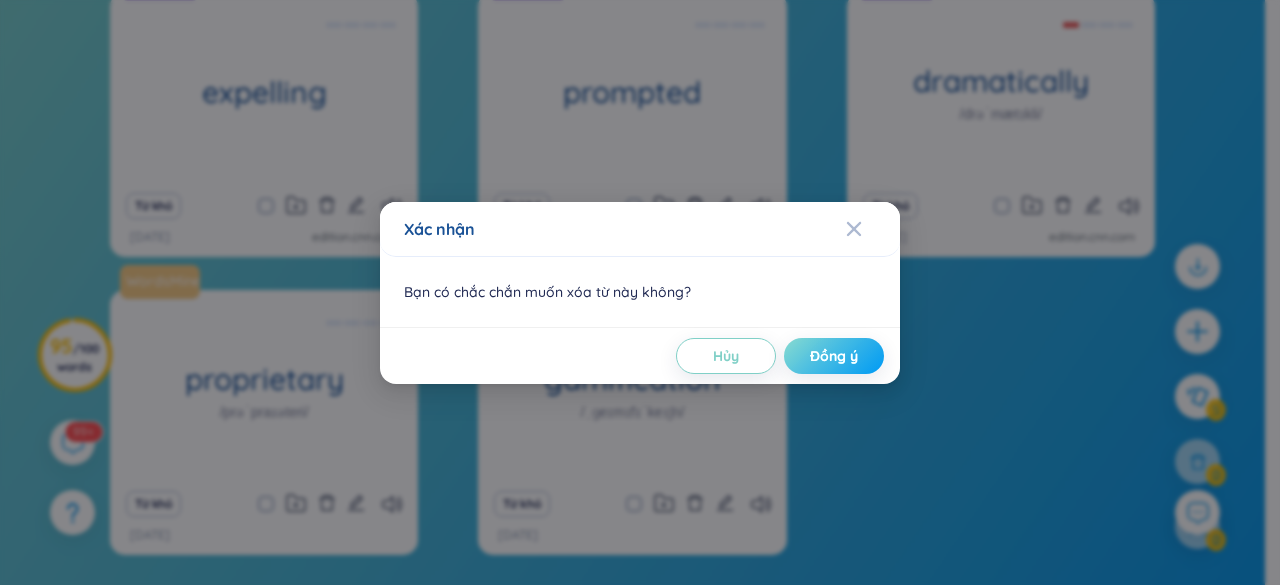 click on "Đồng ý" at bounding box center (834, 356) 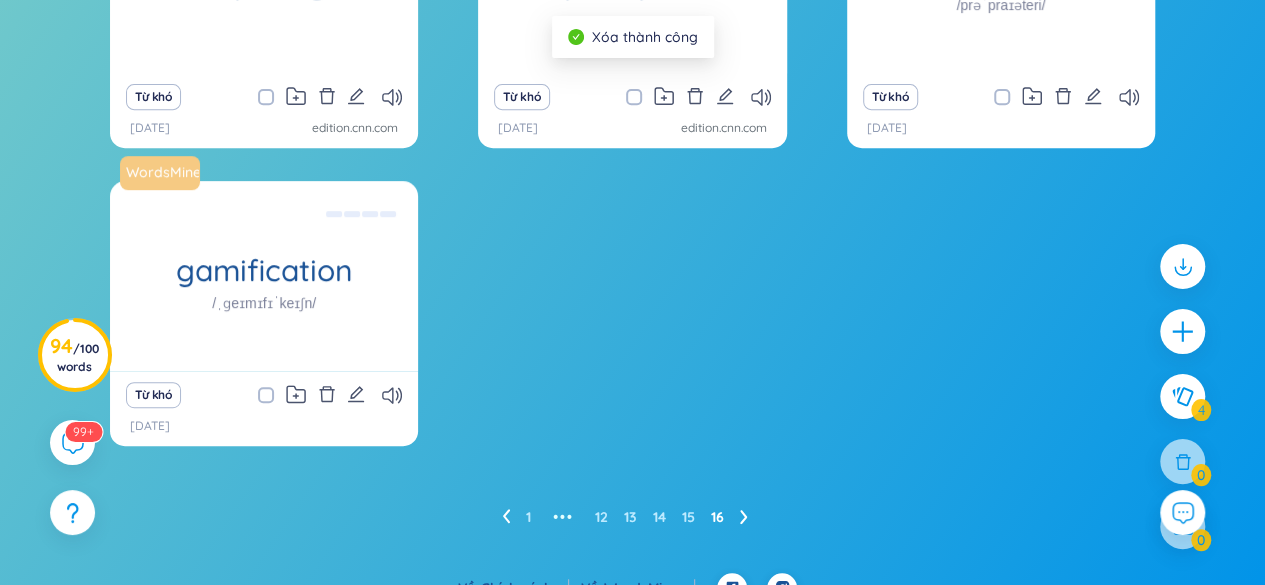 scroll, scrollTop: 402, scrollLeft: 0, axis: vertical 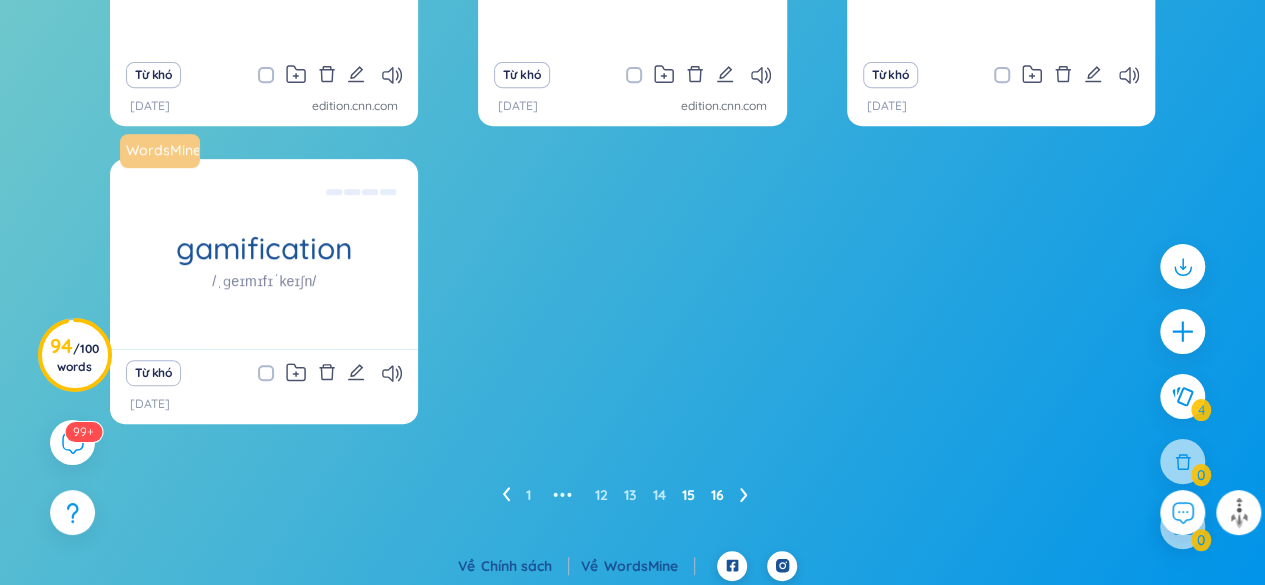 click on "15" at bounding box center (688, 495) 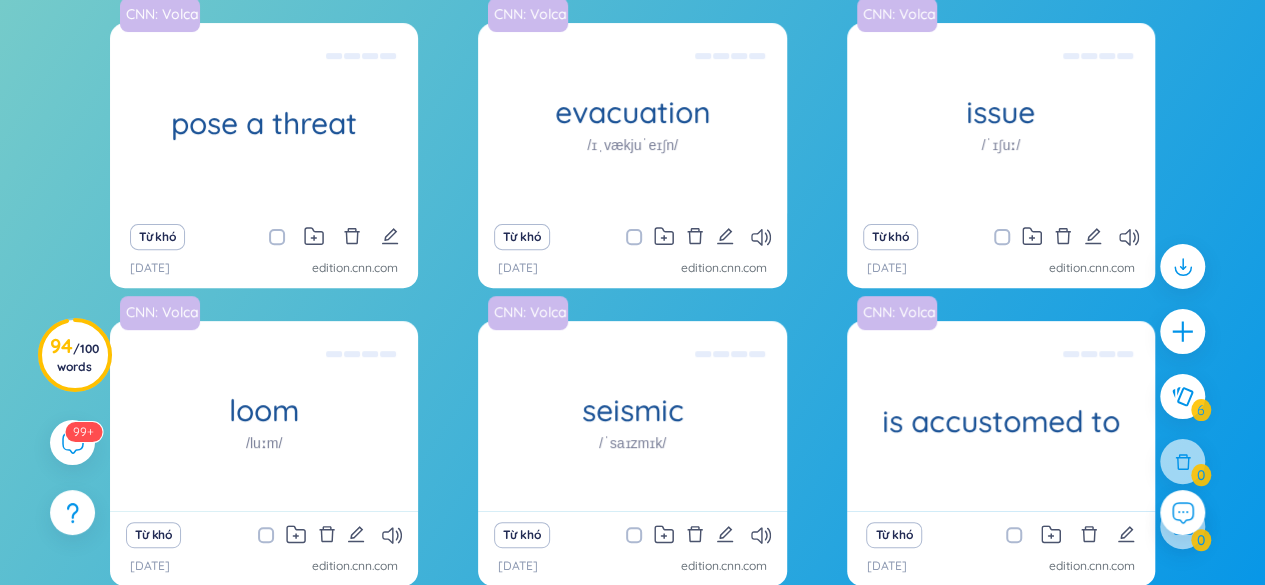 scroll, scrollTop: 241, scrollLeft: 0, axis: vertical 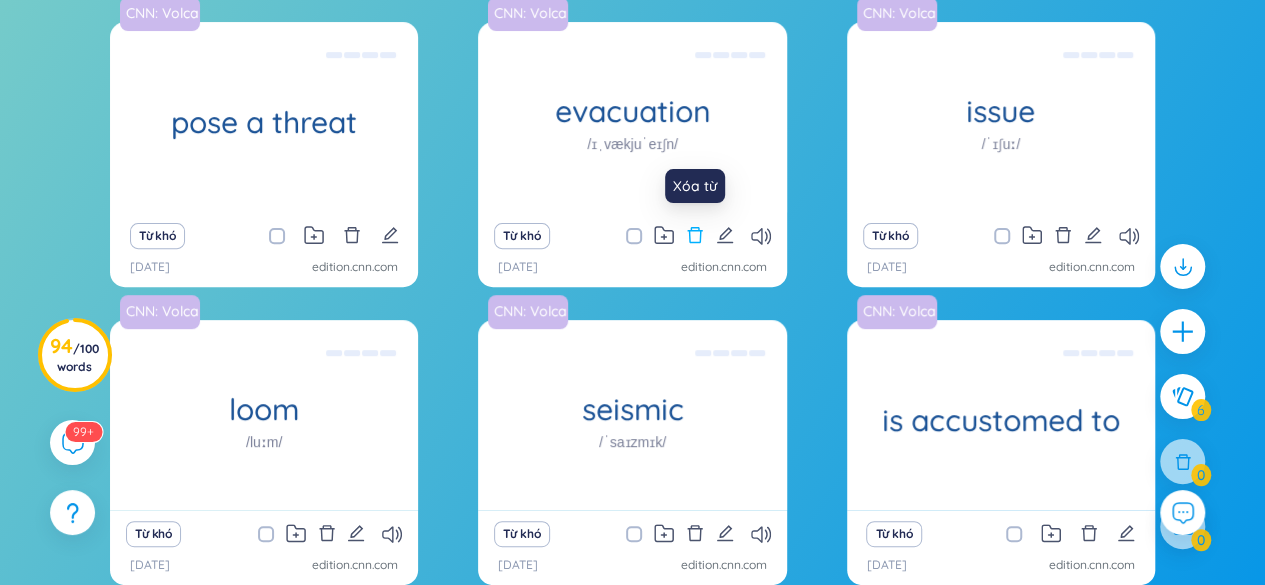 click 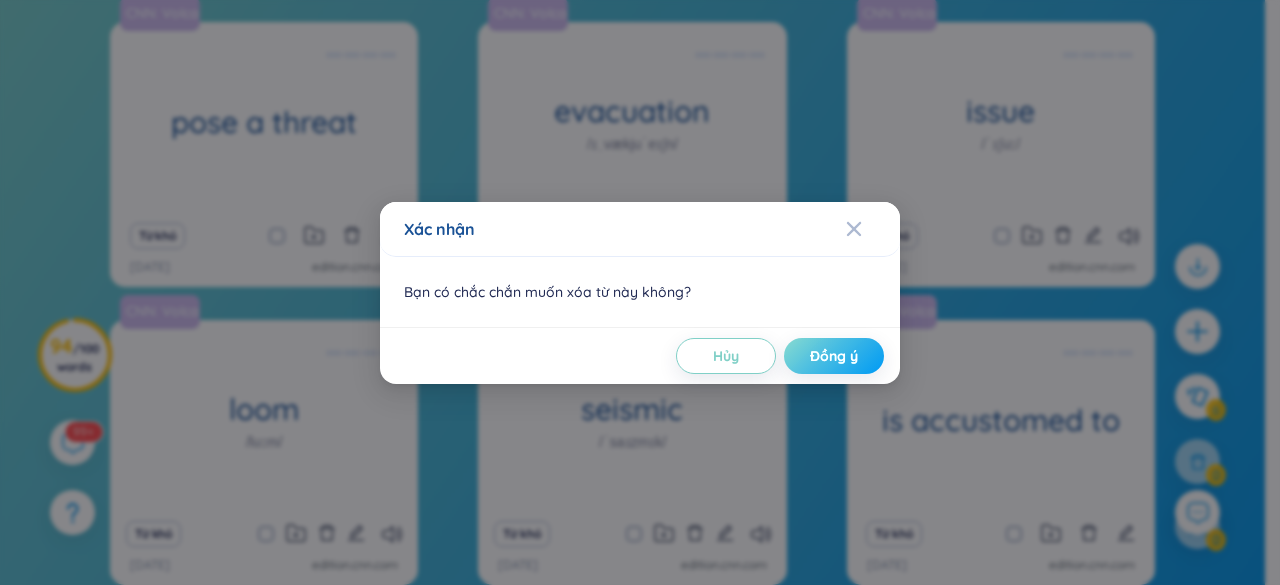 click on "Đồng ý" at bounding box center (834, 356) 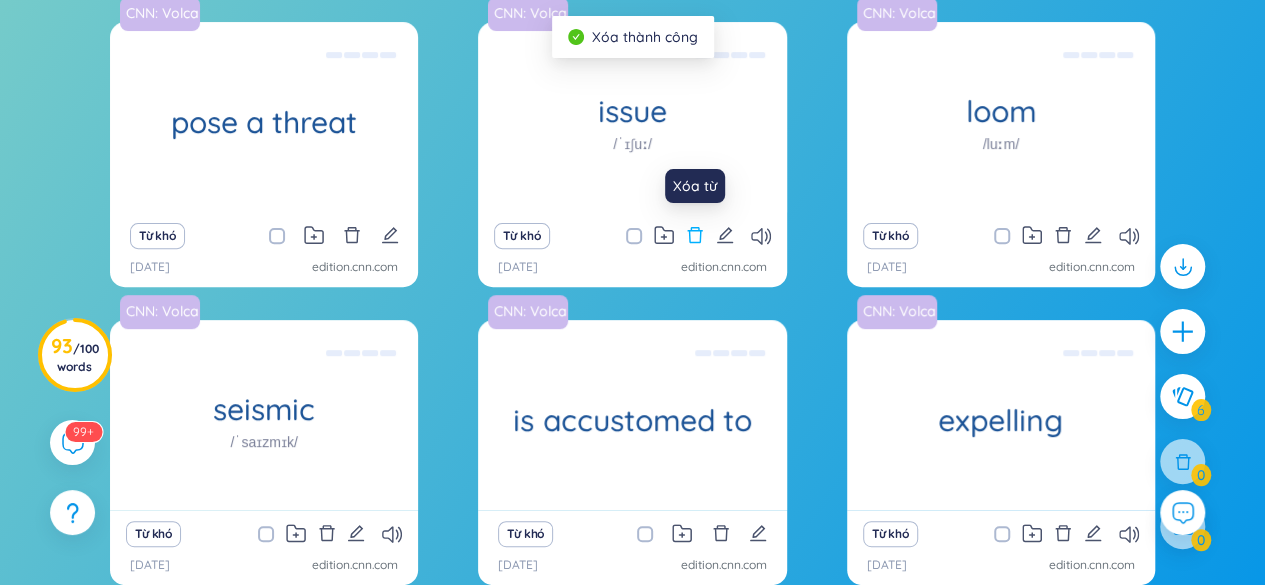 click 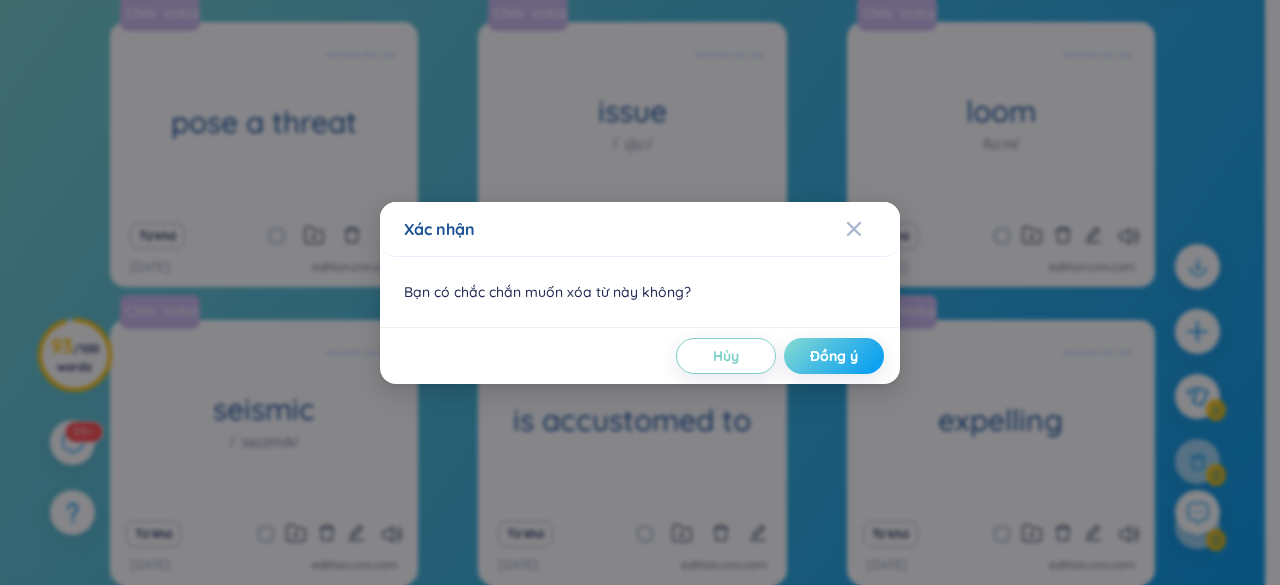 click on "Đồng ý" at bounding box center (834, 356) 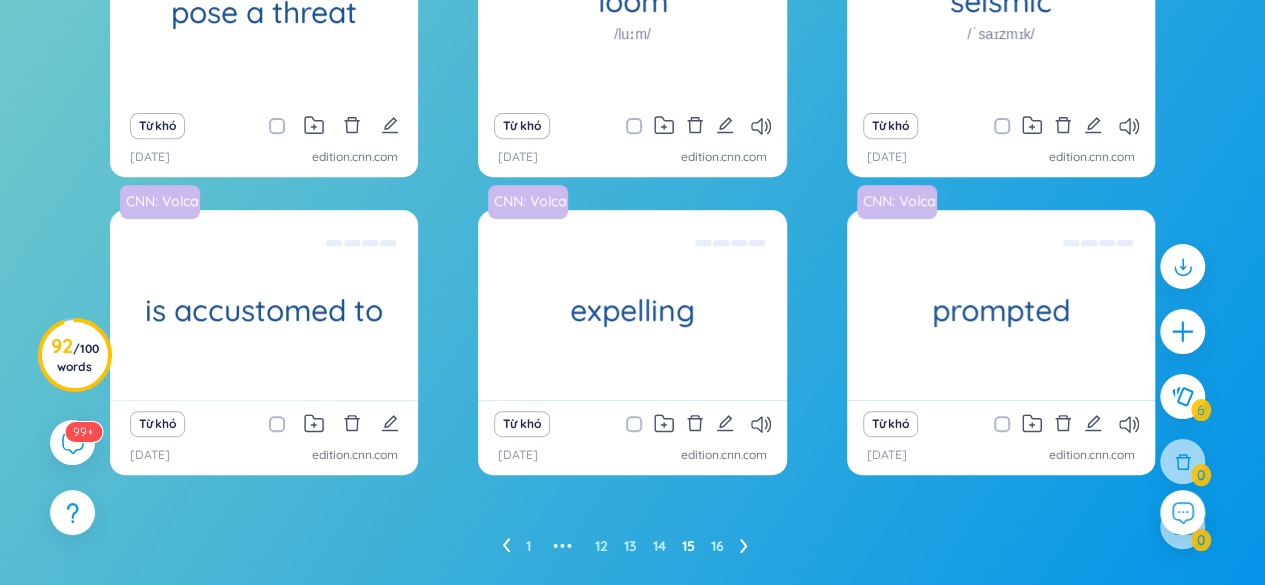 scroll, scrollTop: 372, scrollLeft: 0, axis: vertical 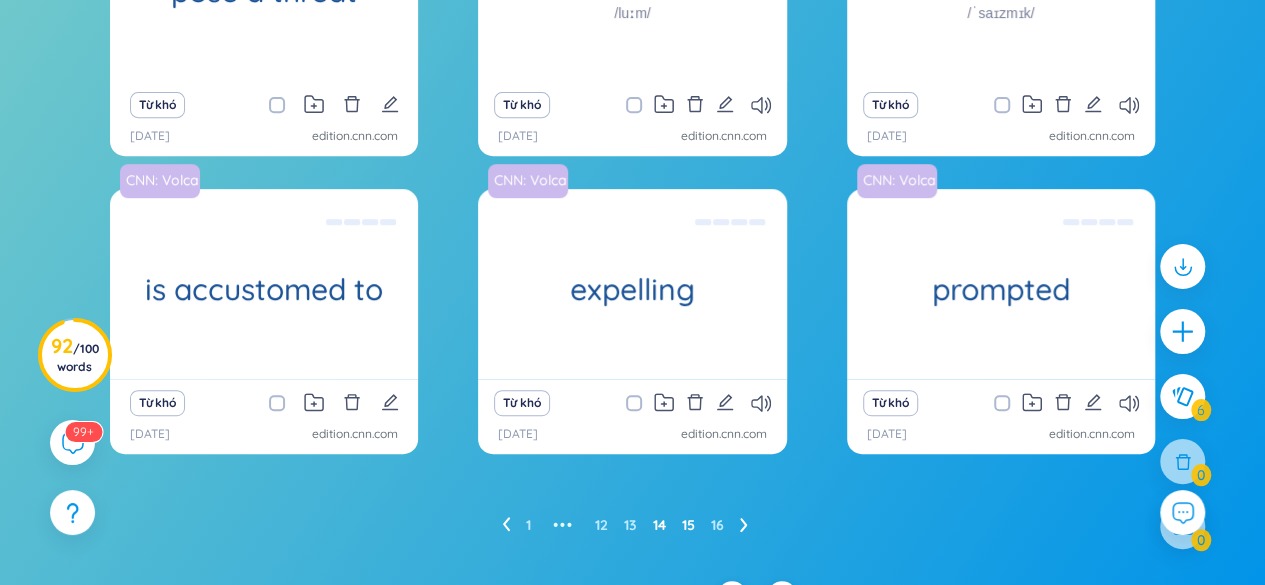 click on "14" at bounding box center (659, 525) 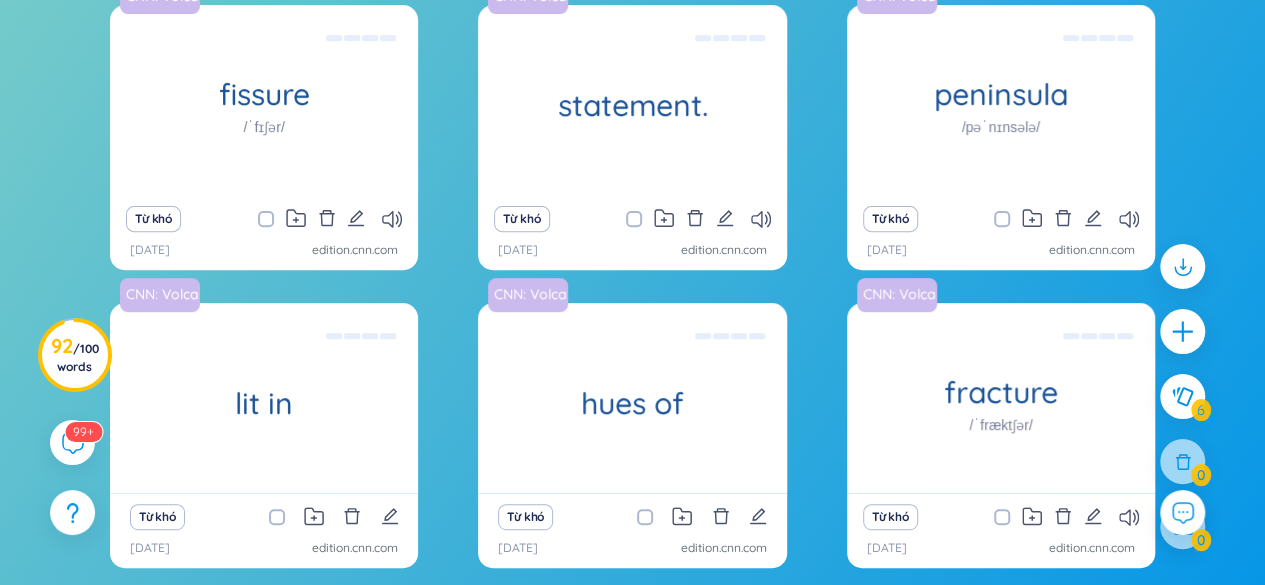 scroll, scrollTop: 264, scrollLeft: 0, axis: vertical 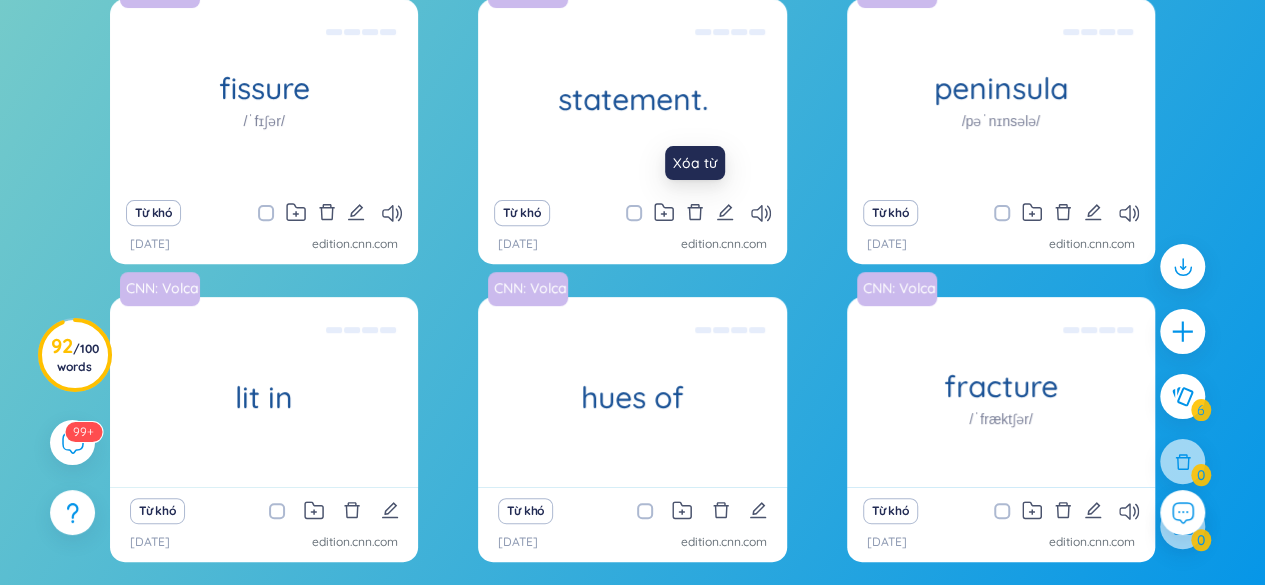 click on "Từ khó" at bounding box center (632, 213) 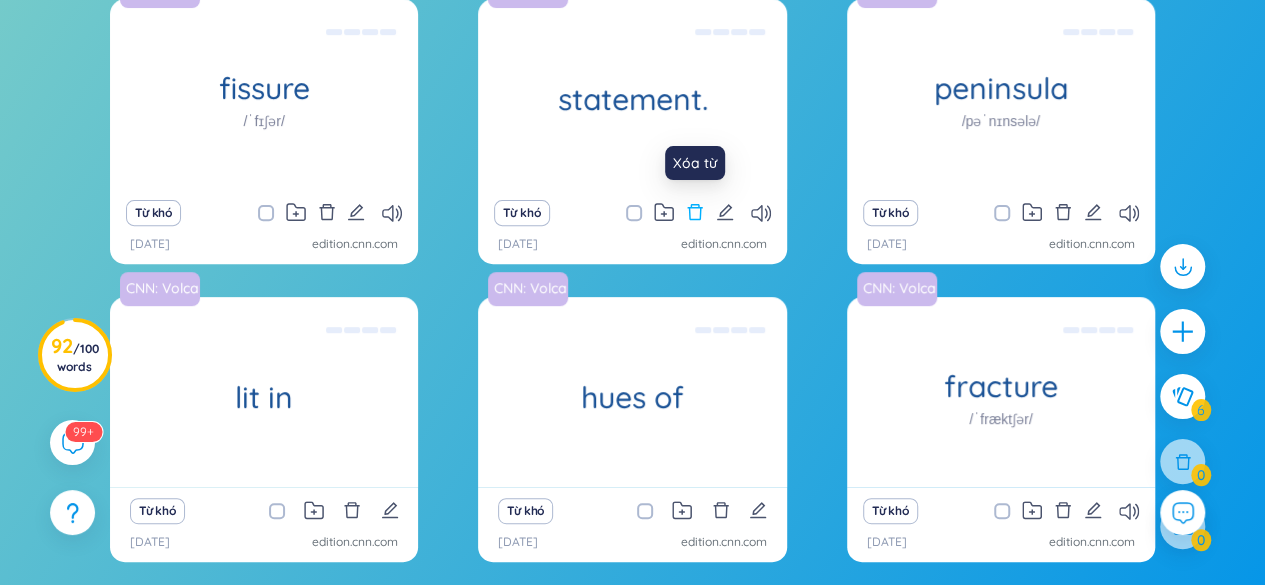 click 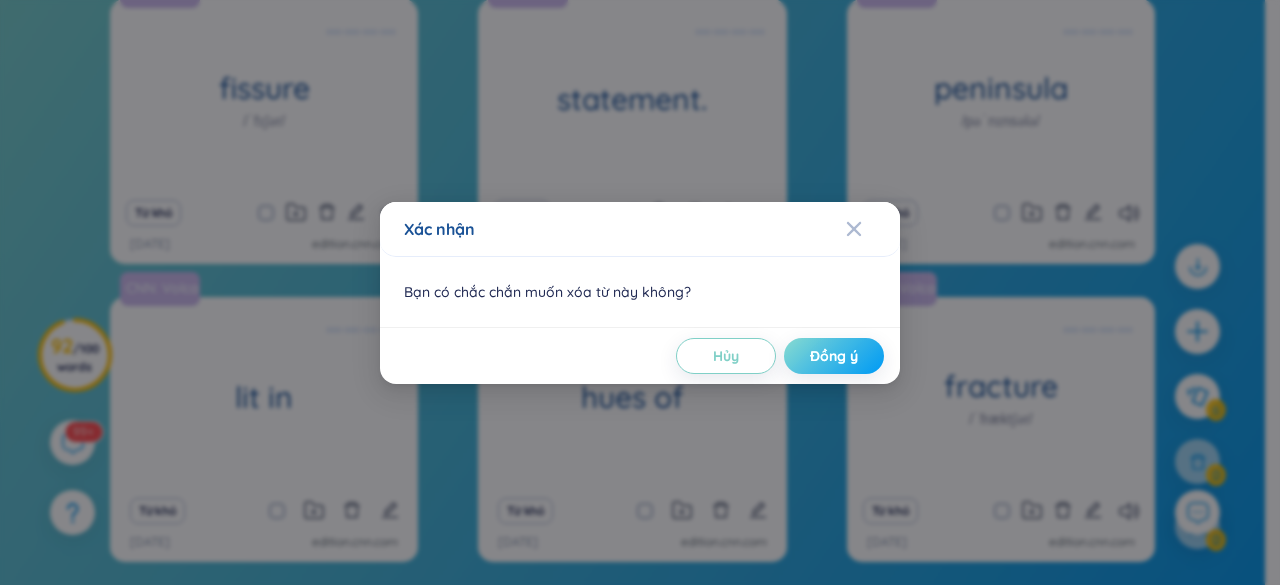 click on "Đồng ý" at bounding box center [834, 356] 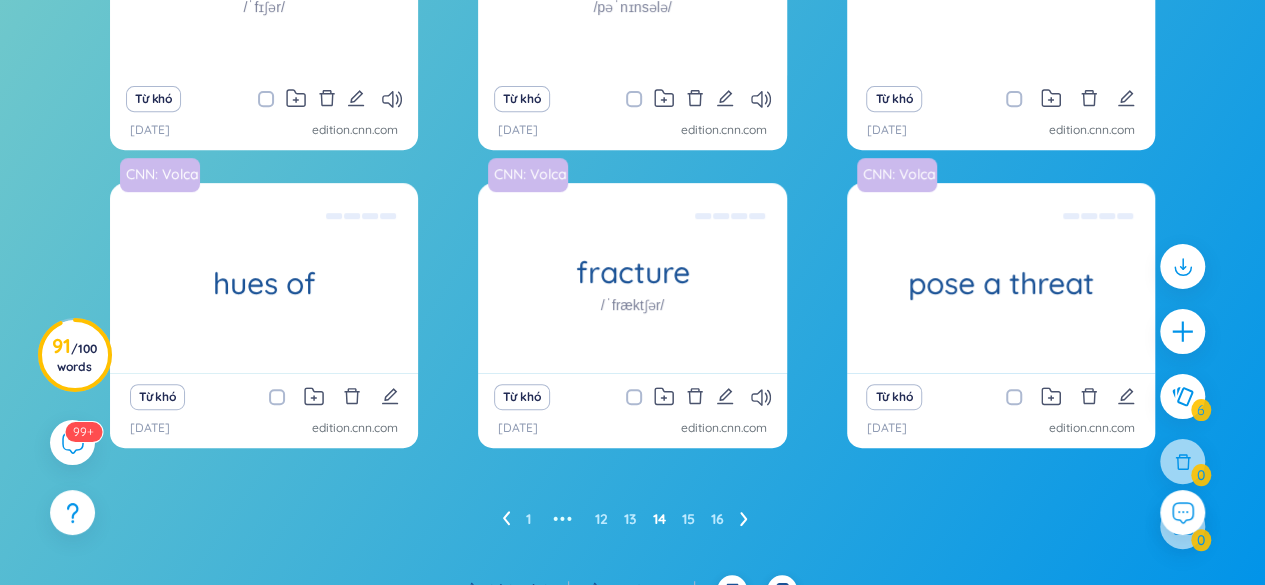 scroll, scrollTop: 380, scrollLeft: 0, axis: vertical 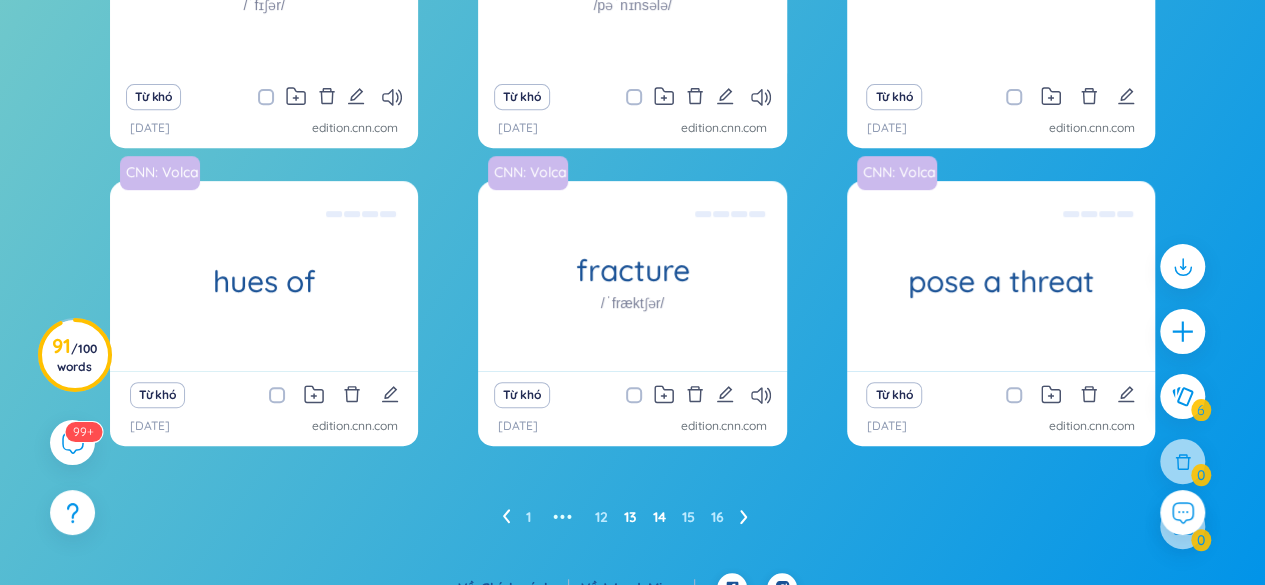click on "13" at bounding box center [630, 517] 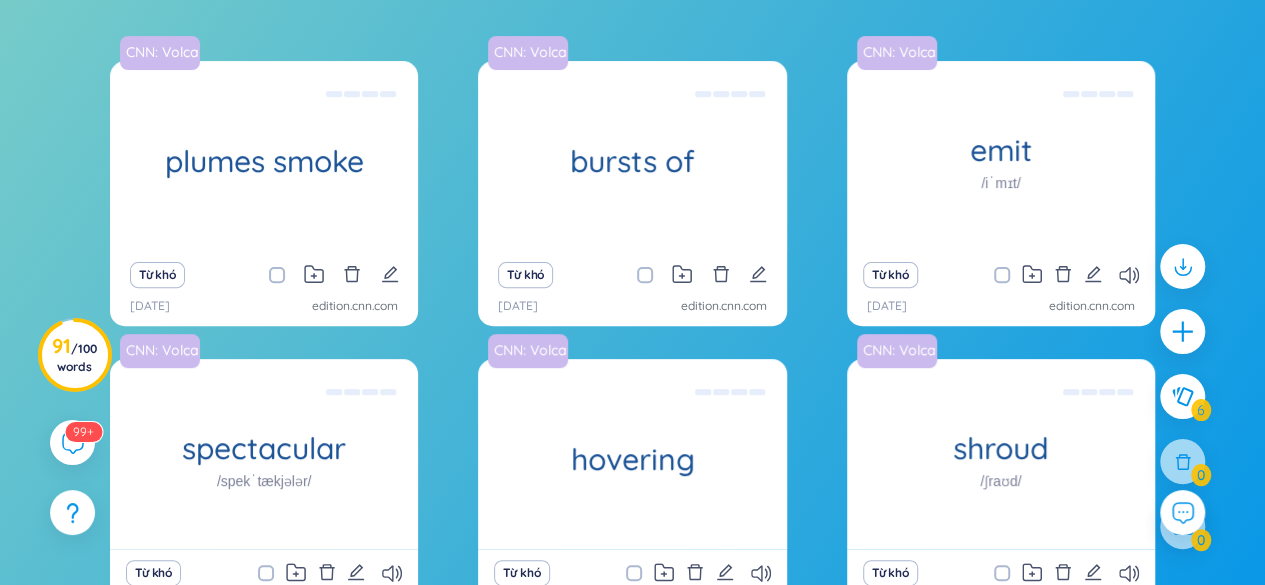 scroll, scrollTop: 201, scrollLeft: 0, axis: vertical 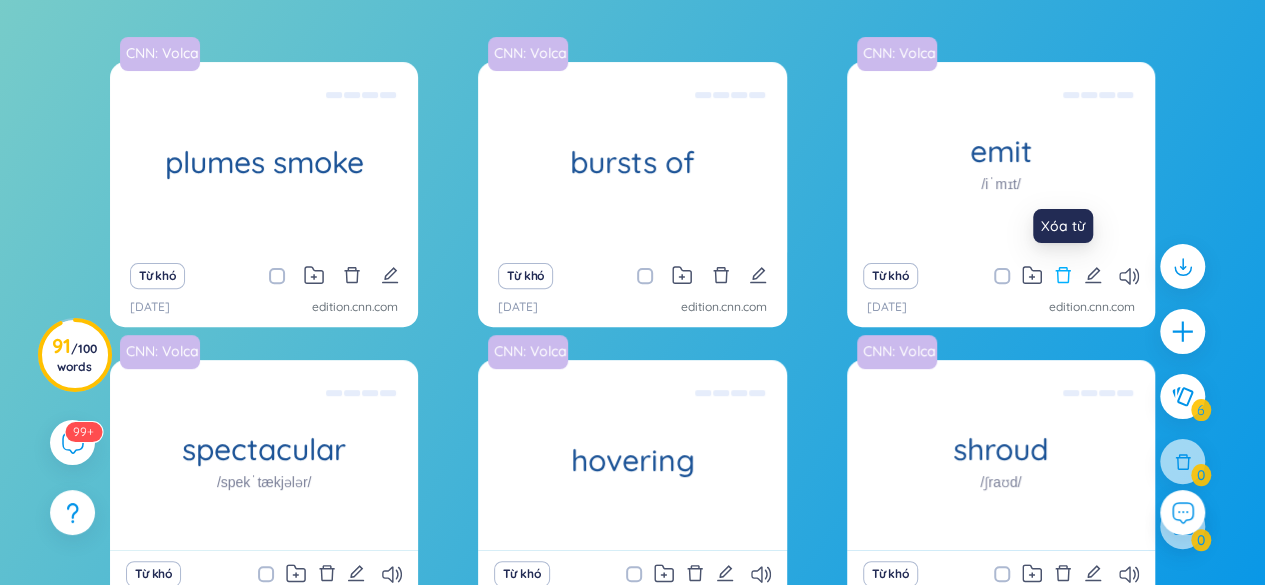 click 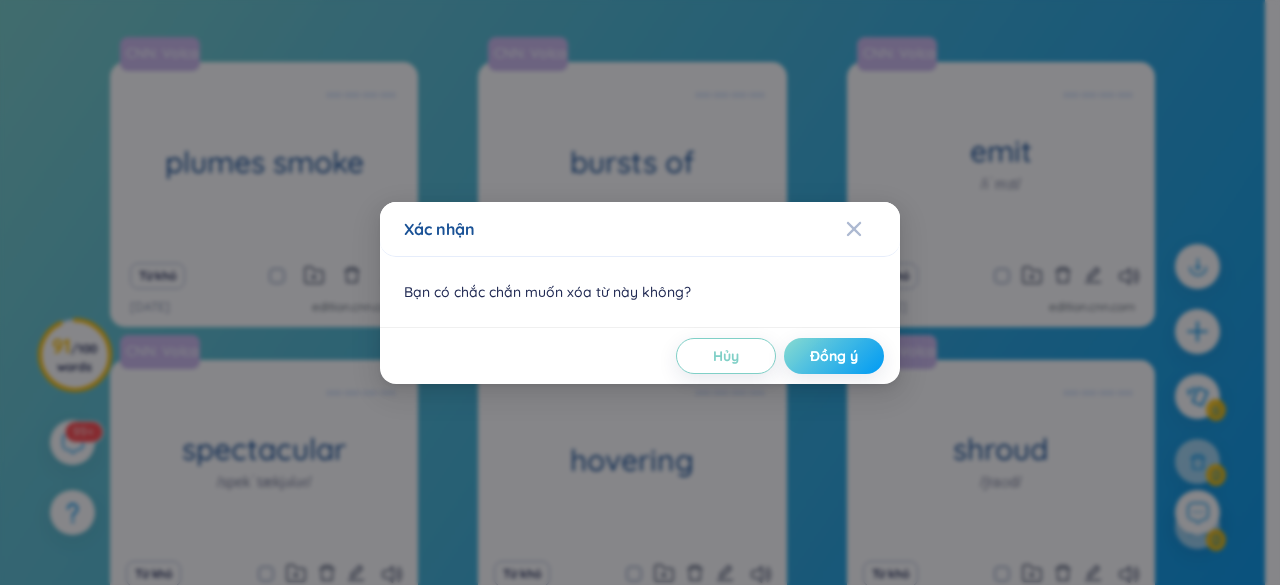 click on "Đồng ý" at bounding box center (834, 356) 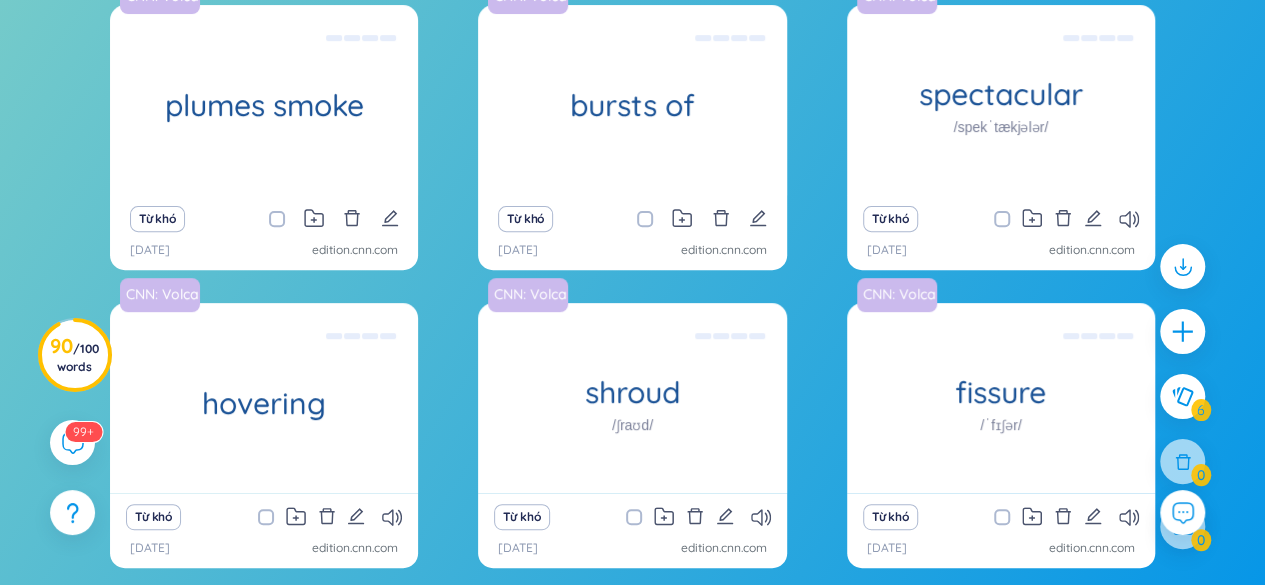 scroll, scrollTop: 406, scrollLeft: 0, axis: vertical 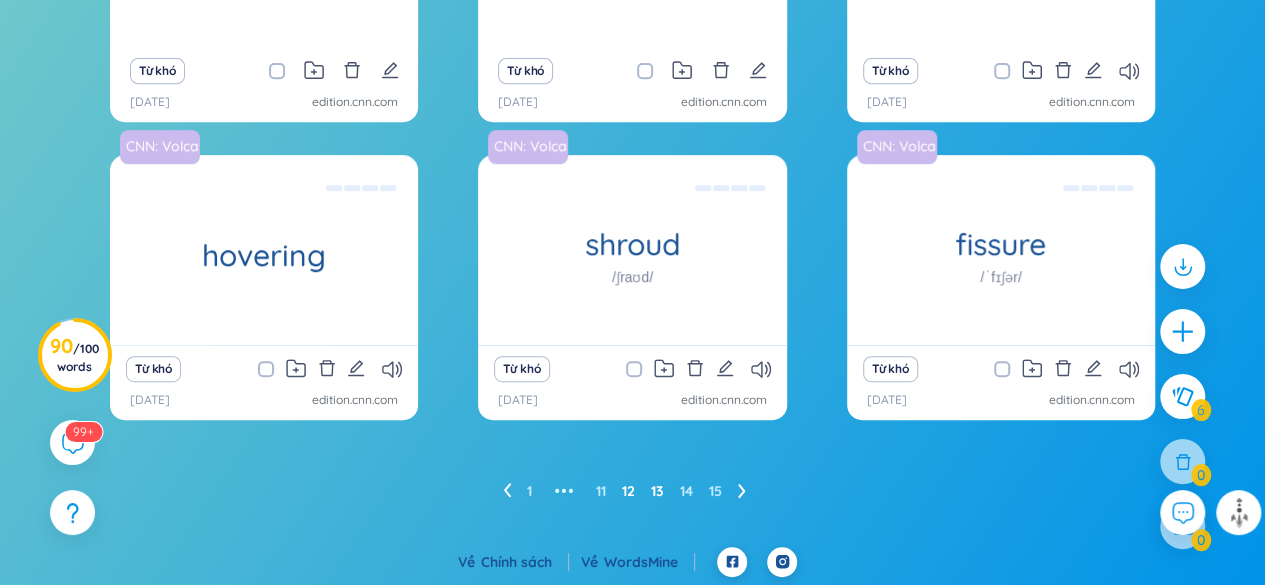 click on "12" at bounding box center [628, 491] 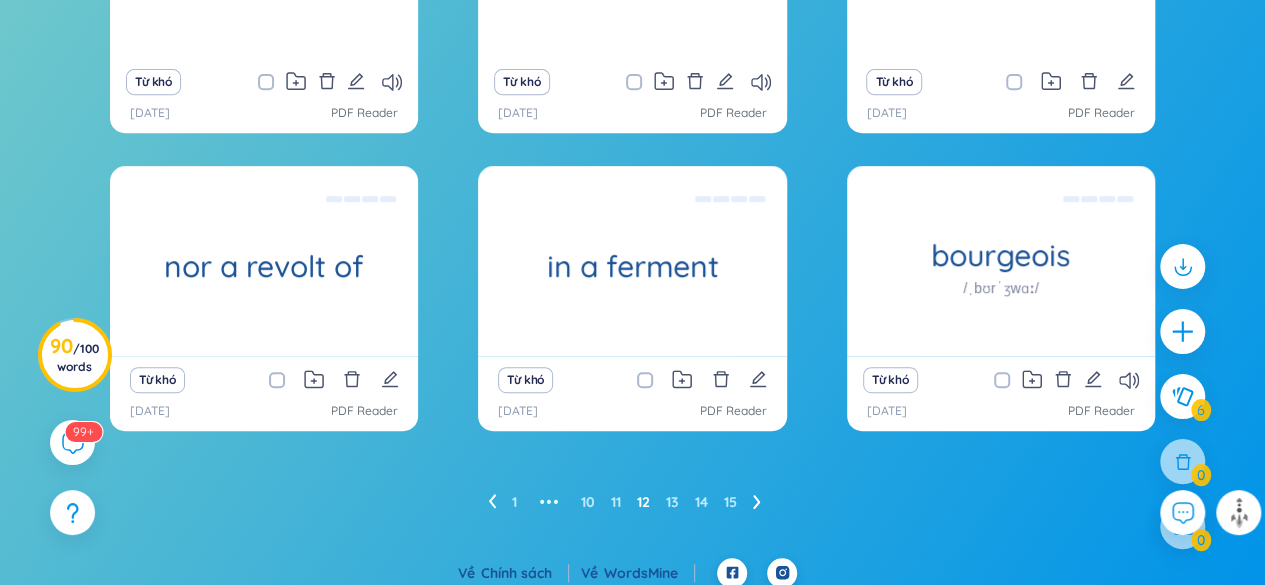 scroll, scrollTop: 406, scrollLeft: 0, axis: vertical 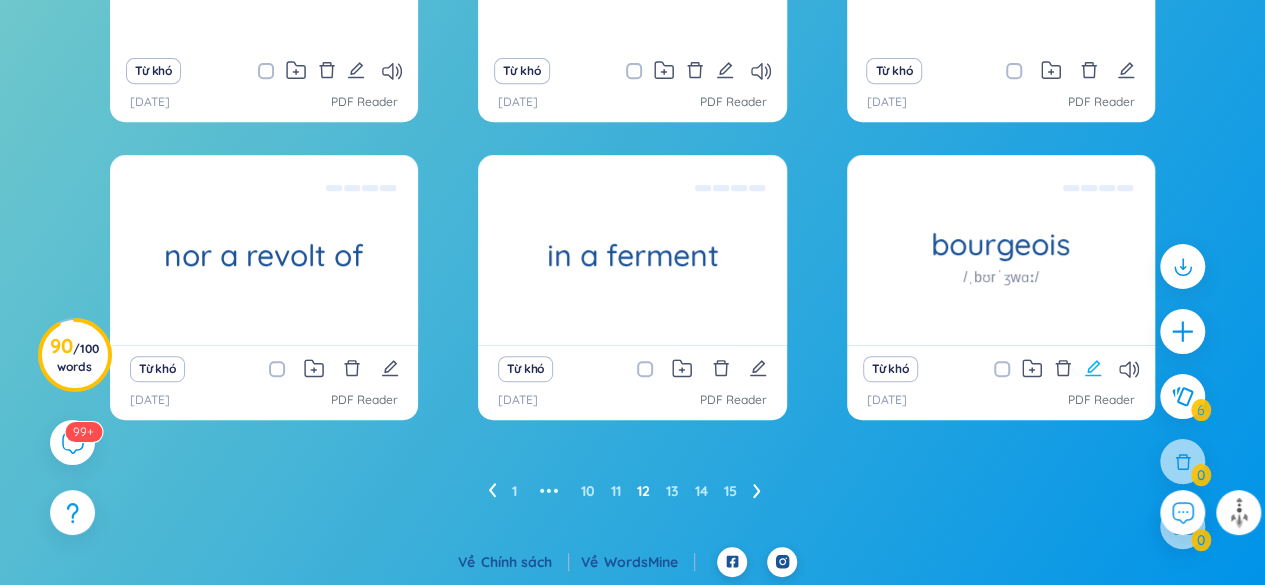 click 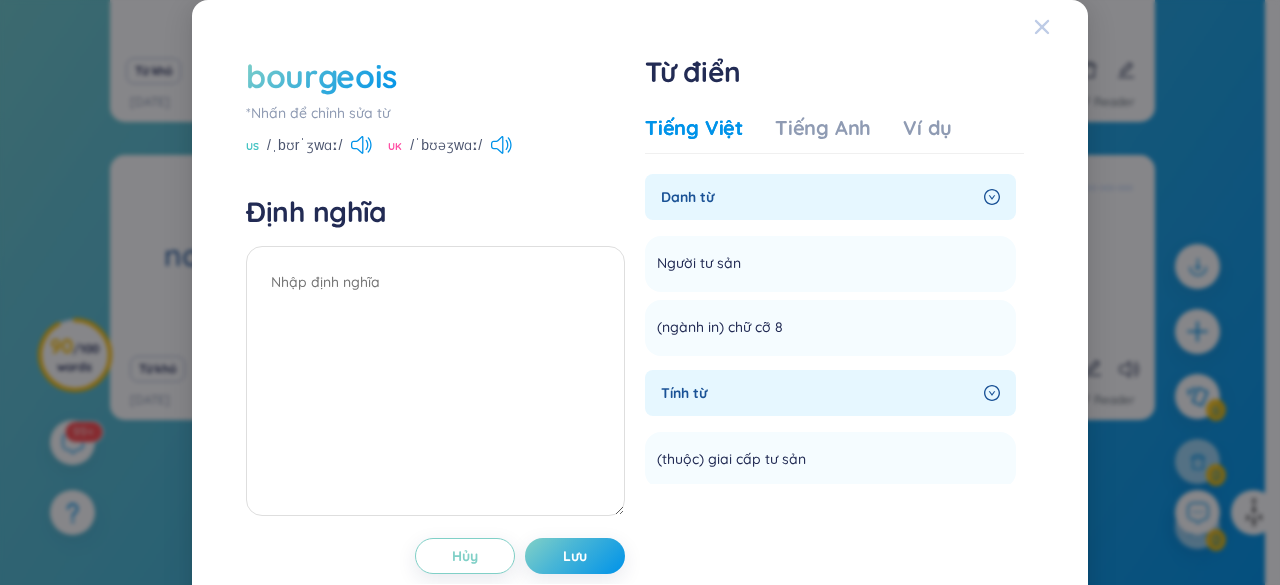 click 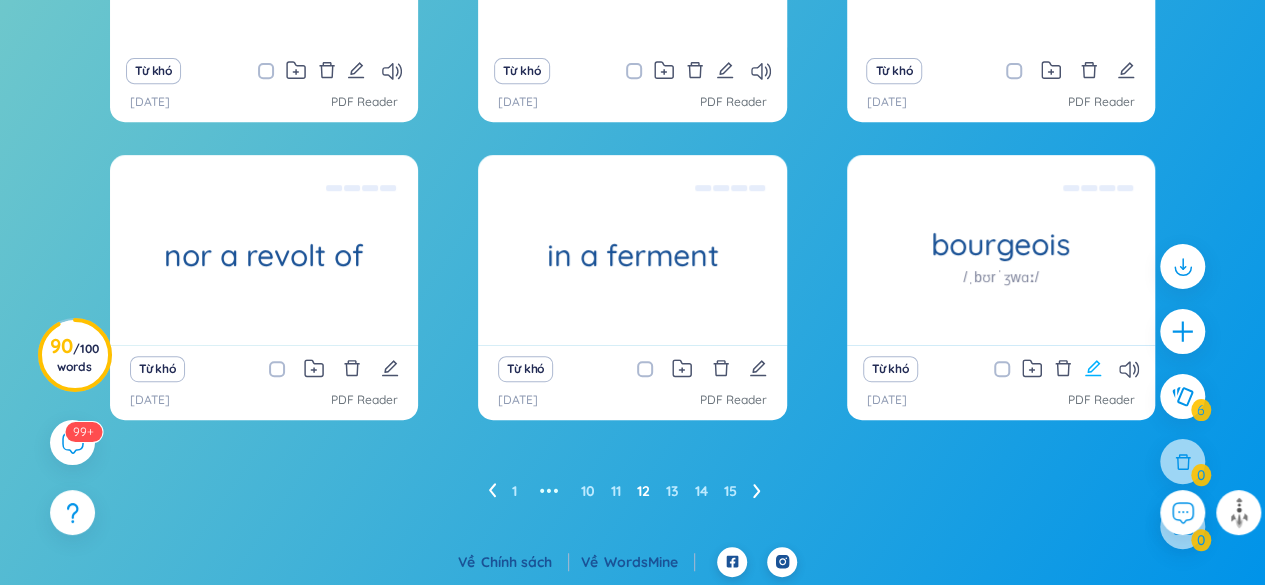 click 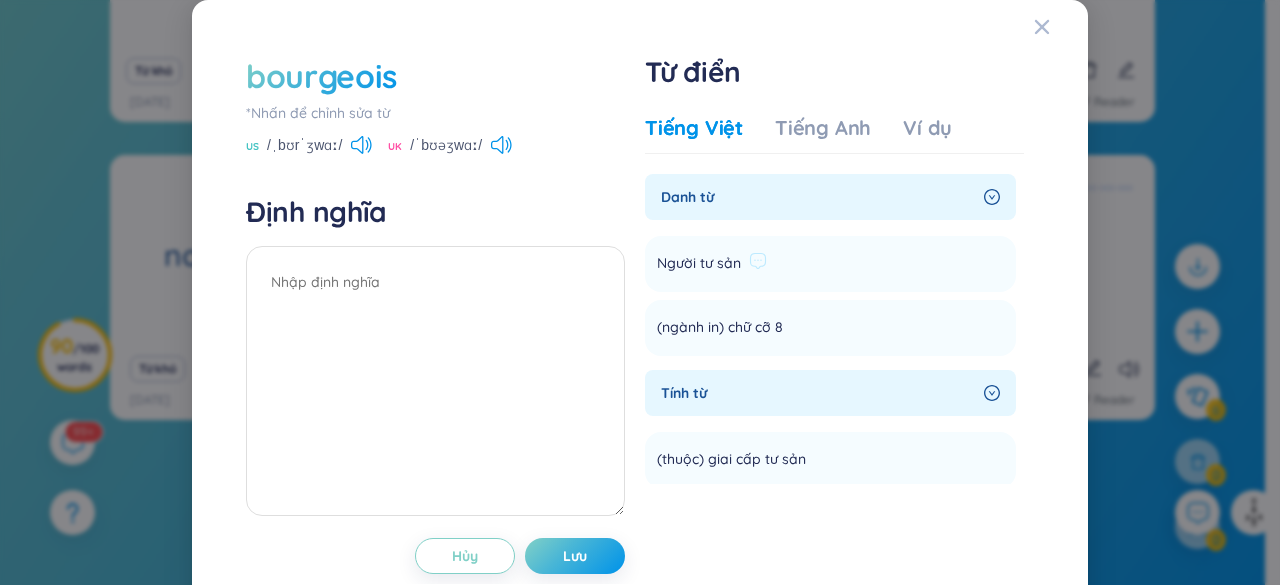 click on "Người tư sản" at bounding box center (699, 264) 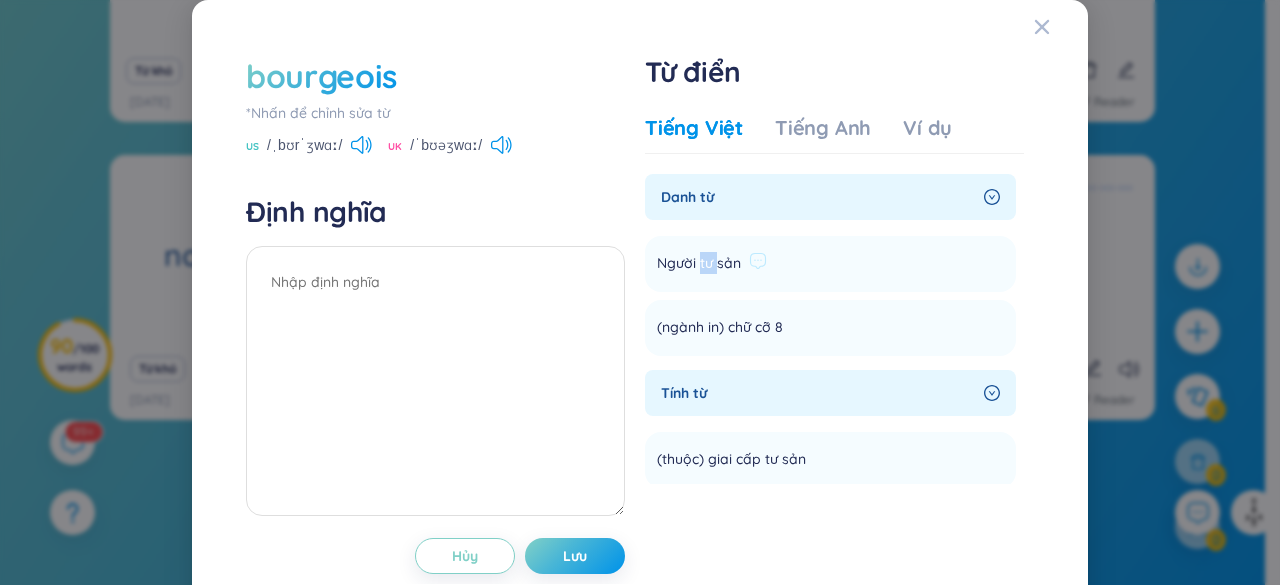 click on "Người tư sản" at bounding box center (699, 264) 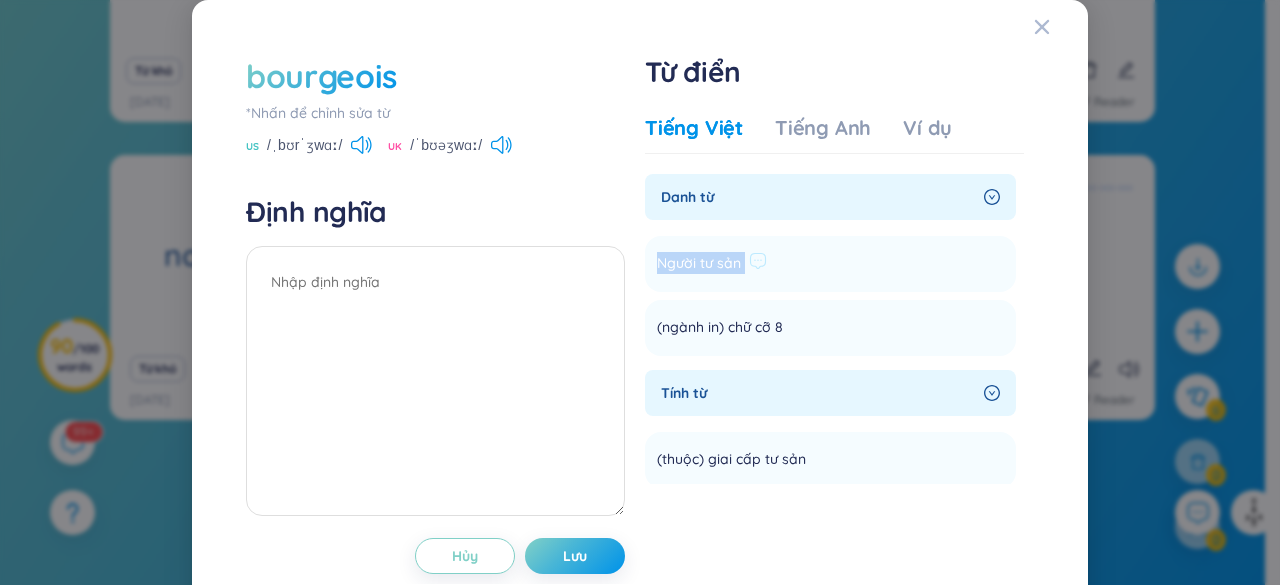 click on "Người tư sản" at bounding box center (699, 264) 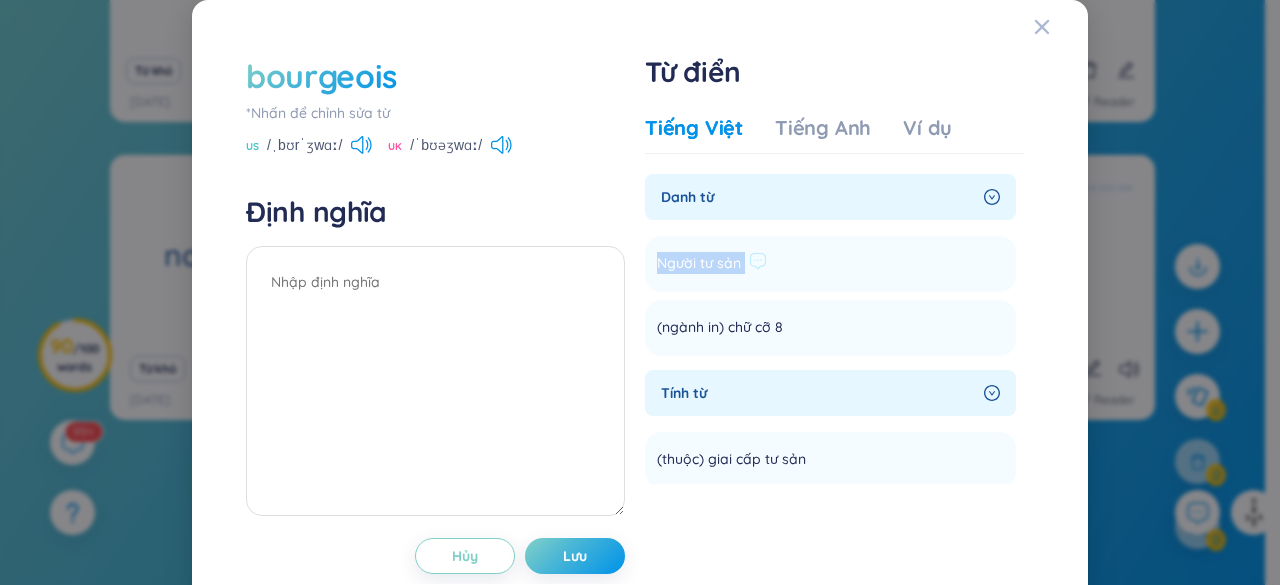 copy on "Người tư sản Thêm" 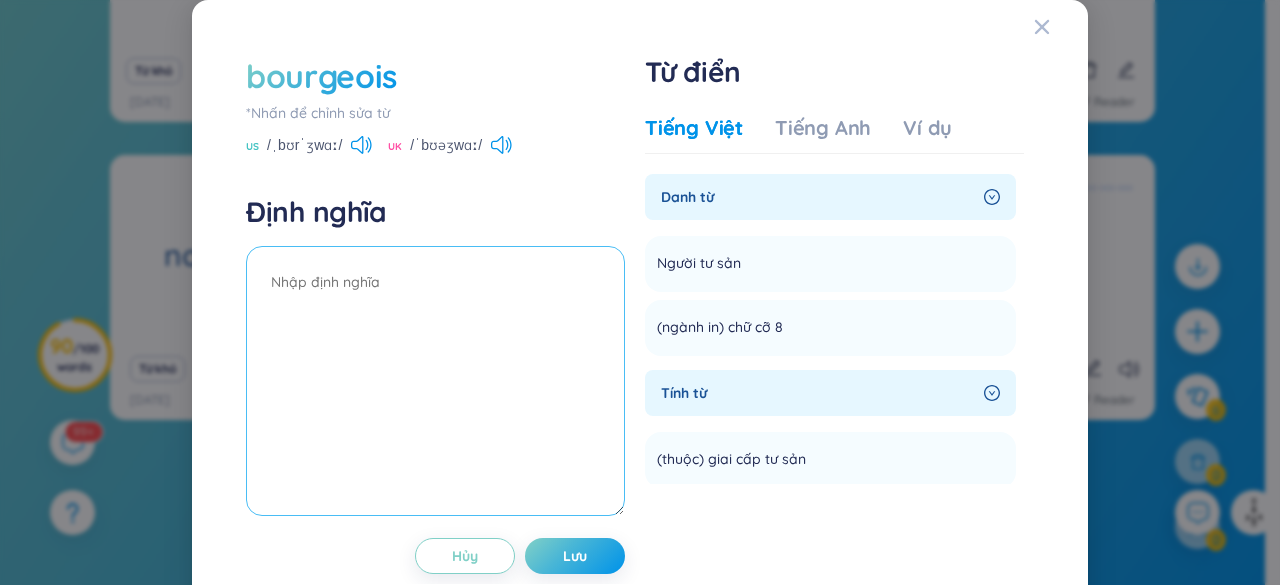 click at bounding box center [435, 381] 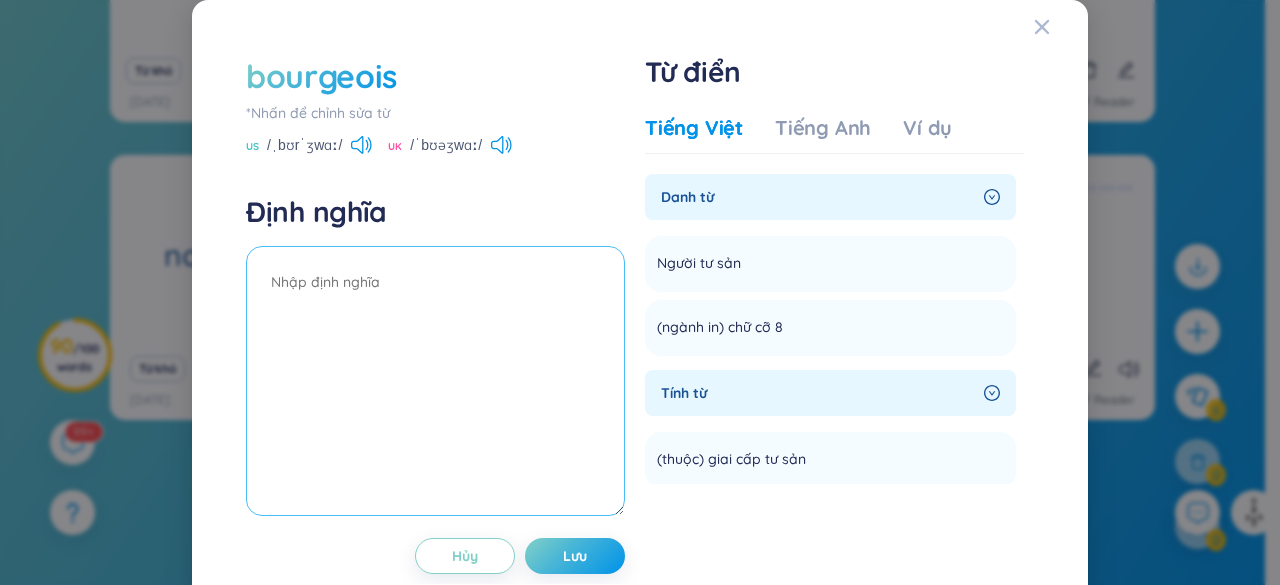 paste on "Người tư sản" 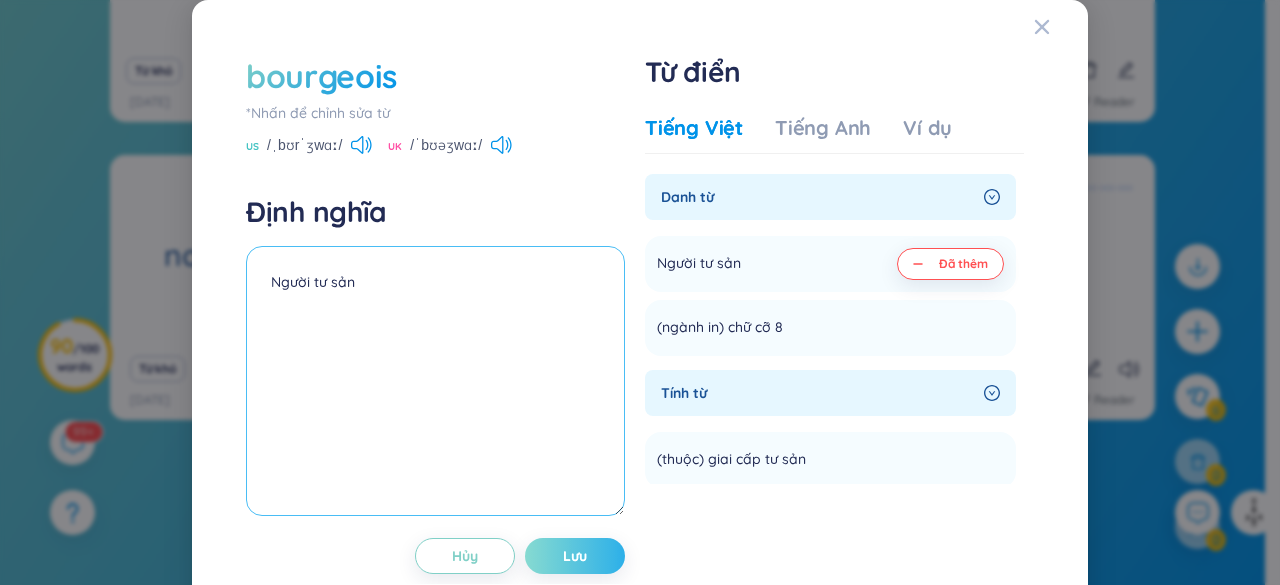 type on "Người tư sản" 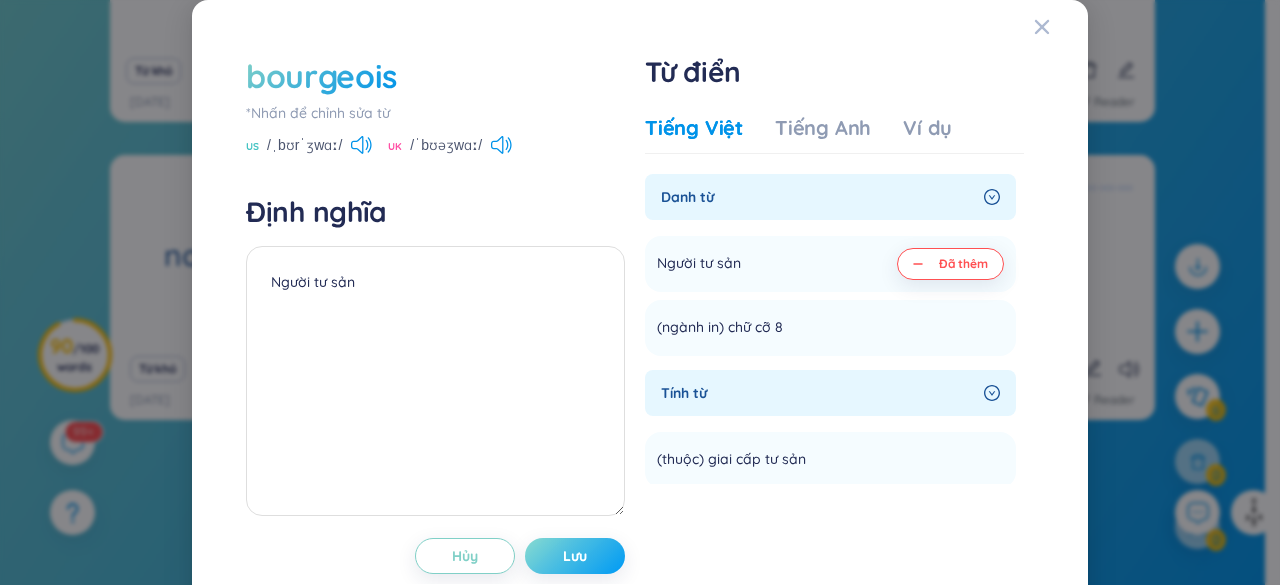 click on "Lưu" at bounding box center (575, 556) 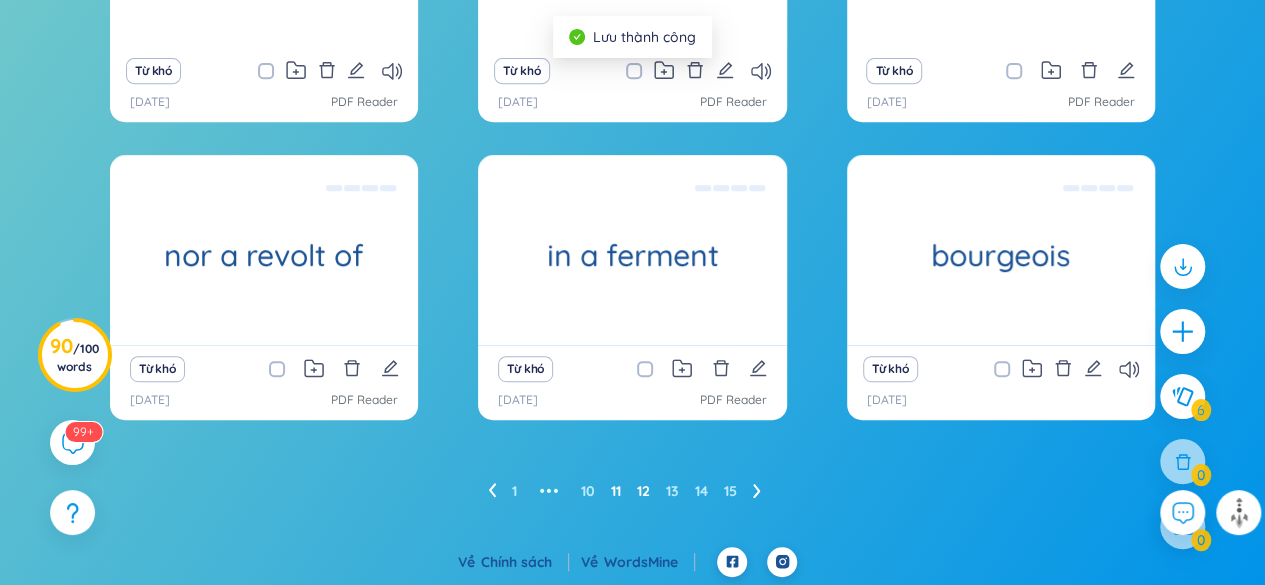 click on "11" at bounding box center [616, 491] 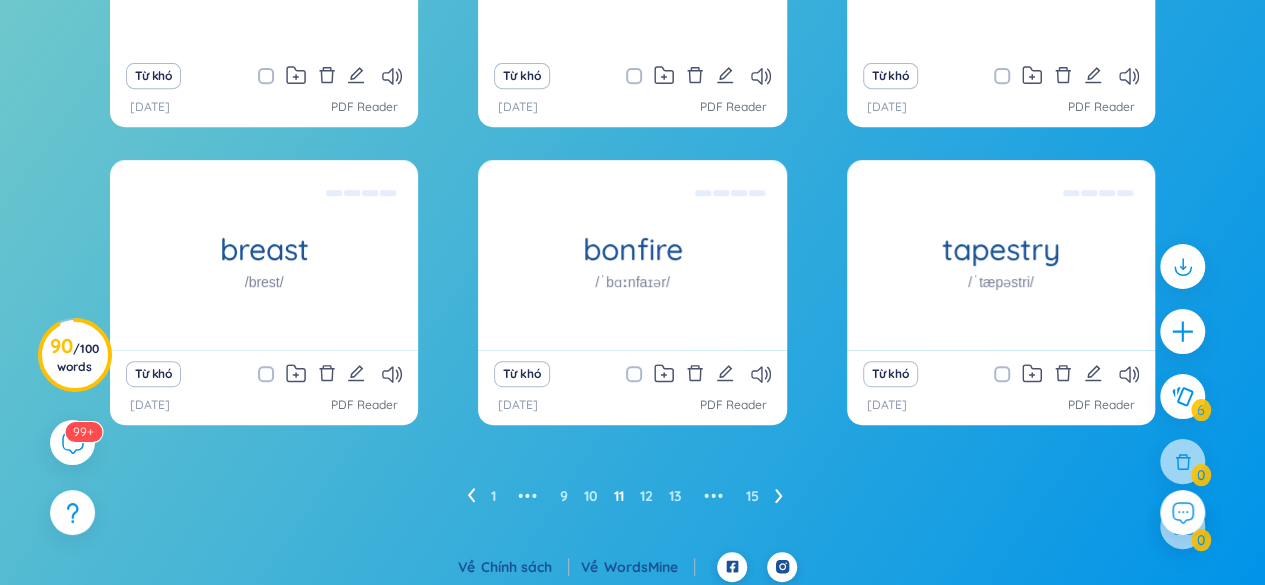 scroll, scrollTop: 403, scrollLeft: 0, axis: vertical 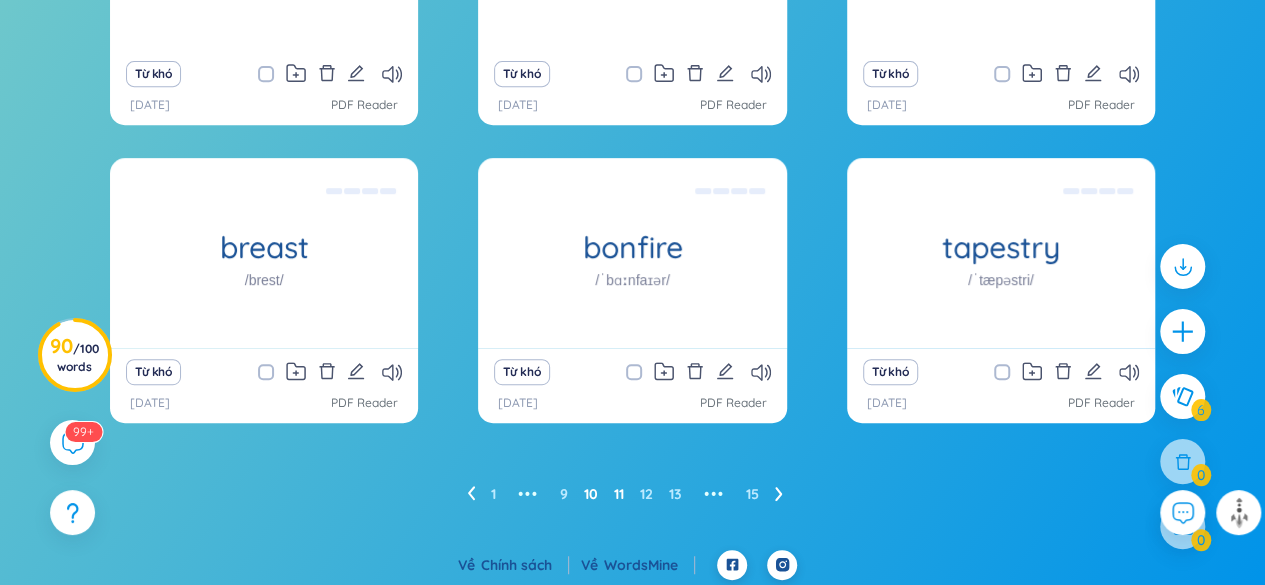 click on "10" at bounding box center (591, 494) 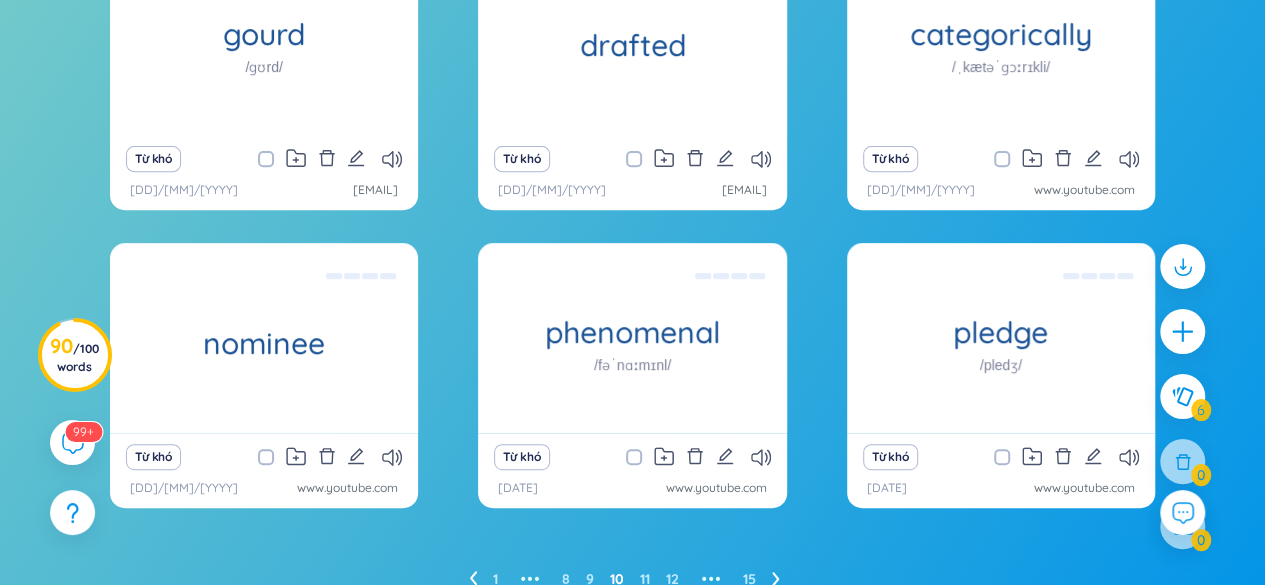 scroll, scrollTop: 365, scrollLeft: 0, axis: vertical 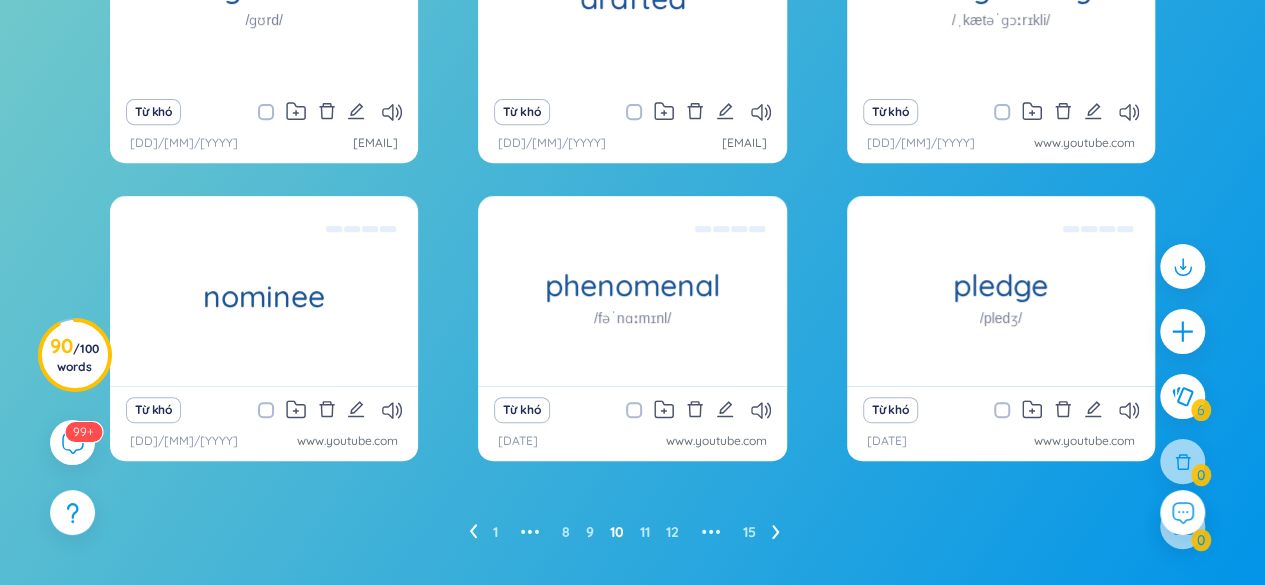 click 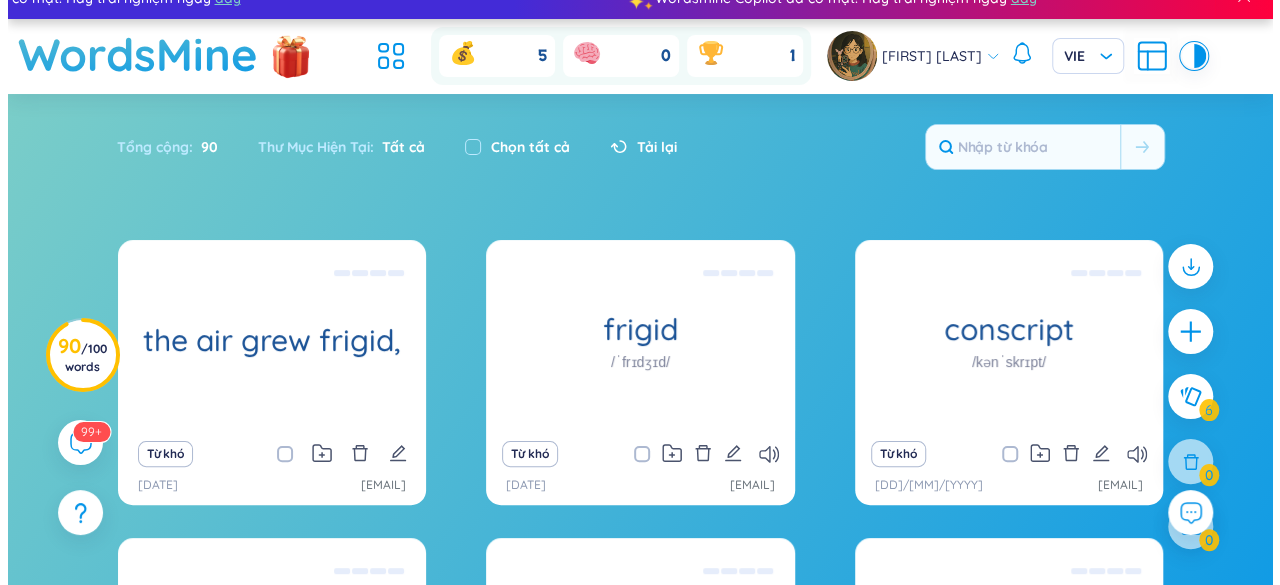 scroll, scrollTop: 0, scrollLeft: 0, axis: both 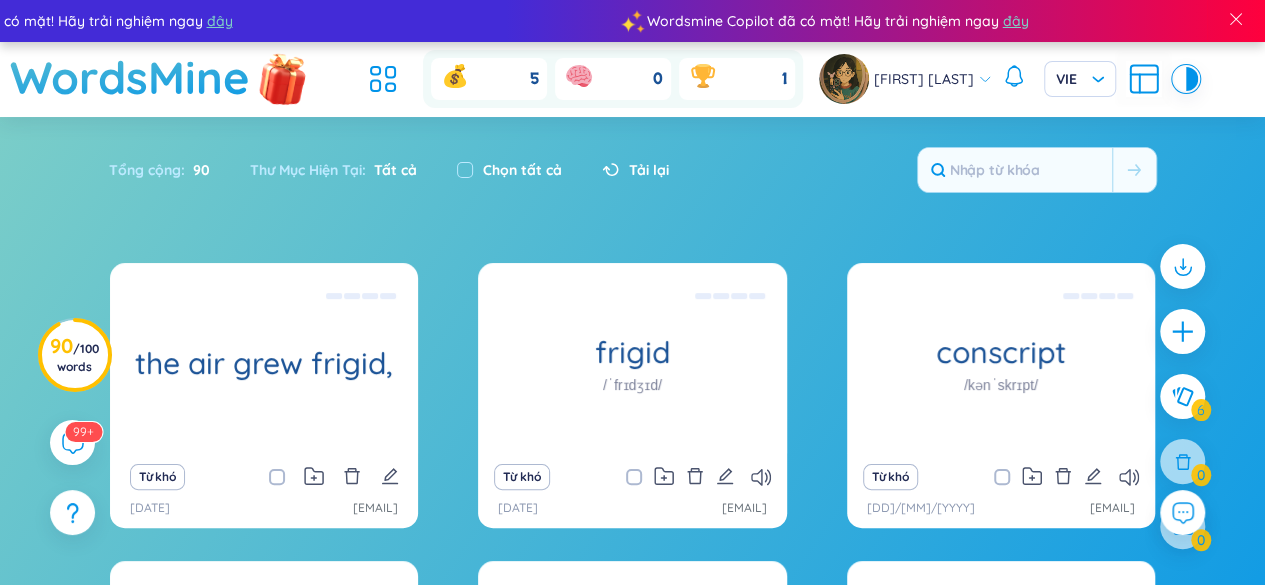 click at bounding box center [283, 77] 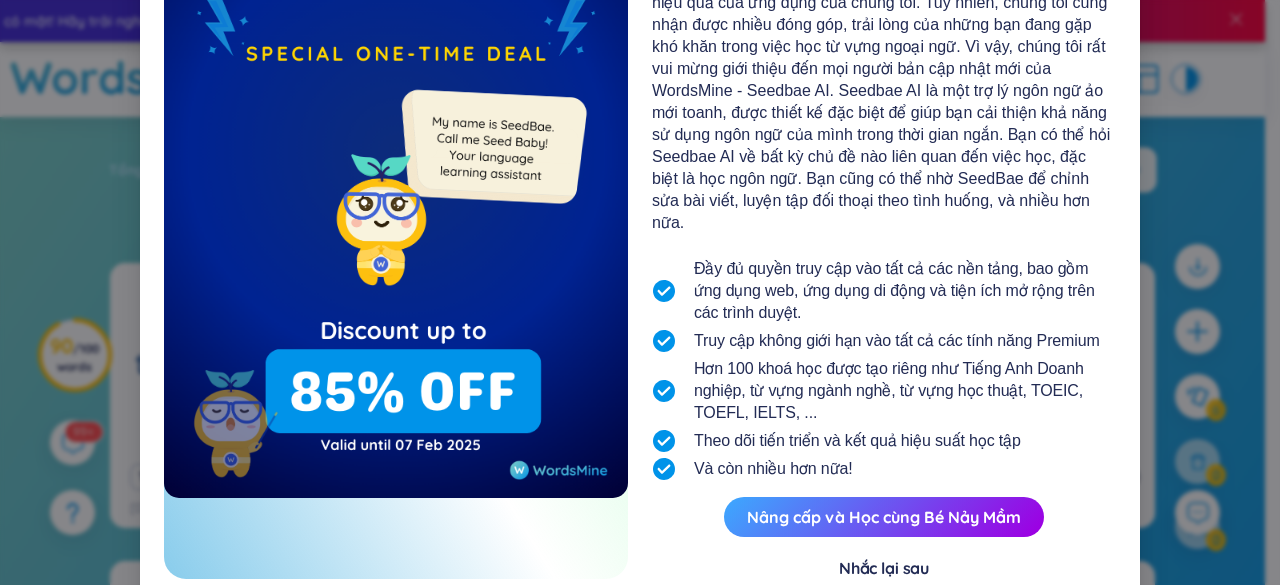 scroll, scrollTop: 258, scrollLeft: 0, axis: vertical 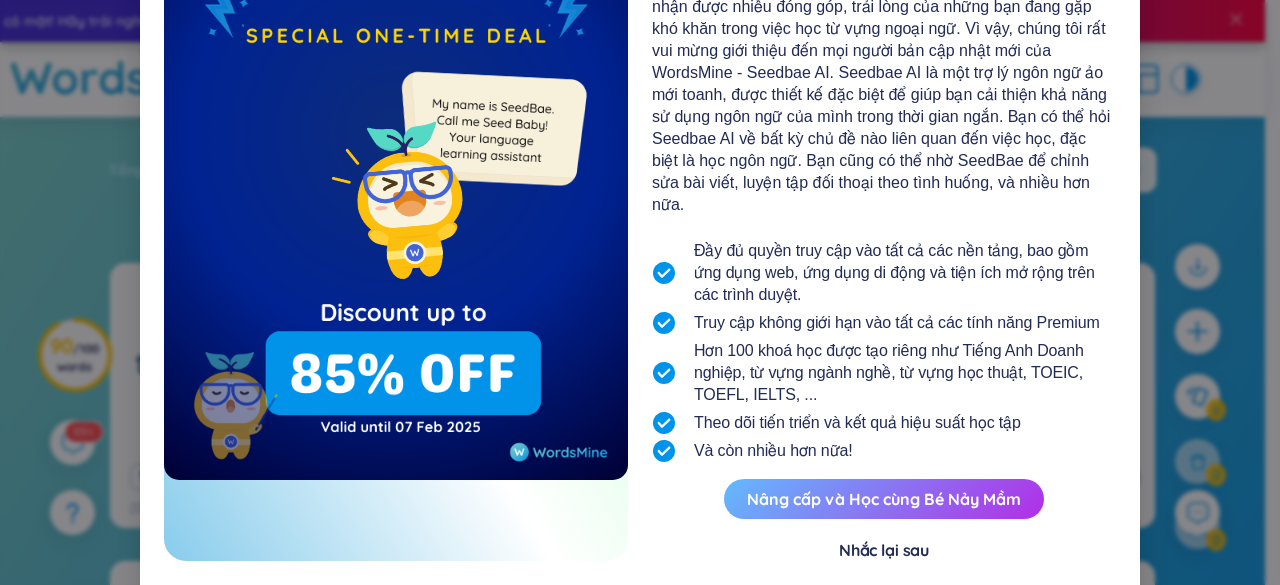 click on "Nâng cấp và Học cùng Bé Nảy Mầm" at bounding box center [884, 499] 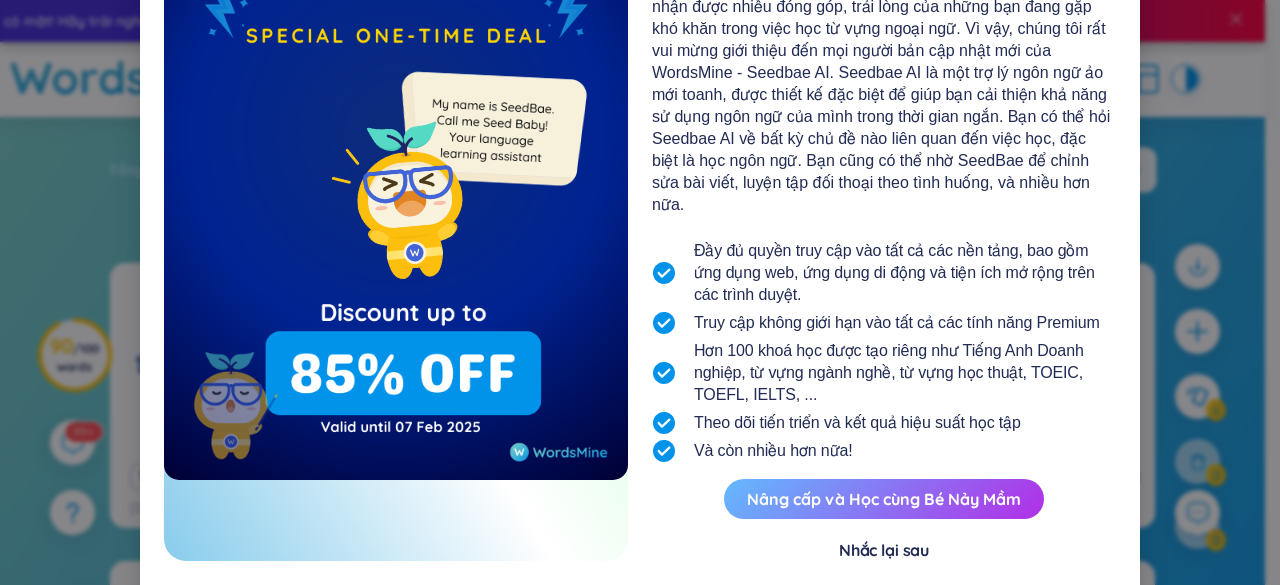 click on "Nâng cấp và Học cùng Bé Nảy Mầm" at bounding box center (884, 499) 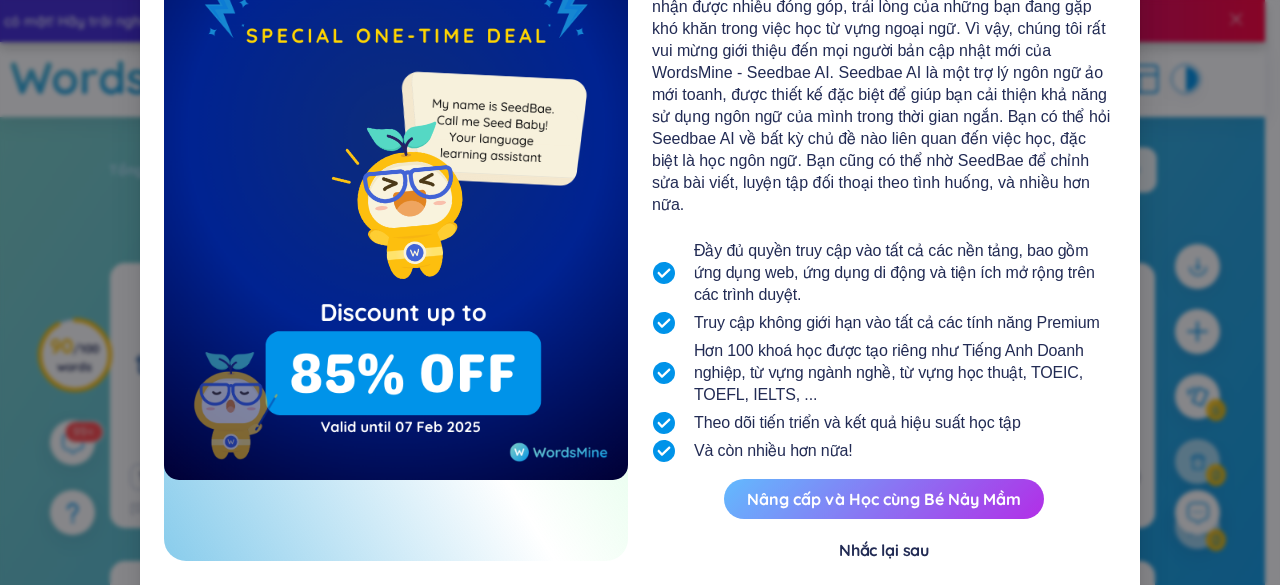 click on "Nâng cấp và Học cùng Bé Nảy Mầm" at bounding box center [884, 499] 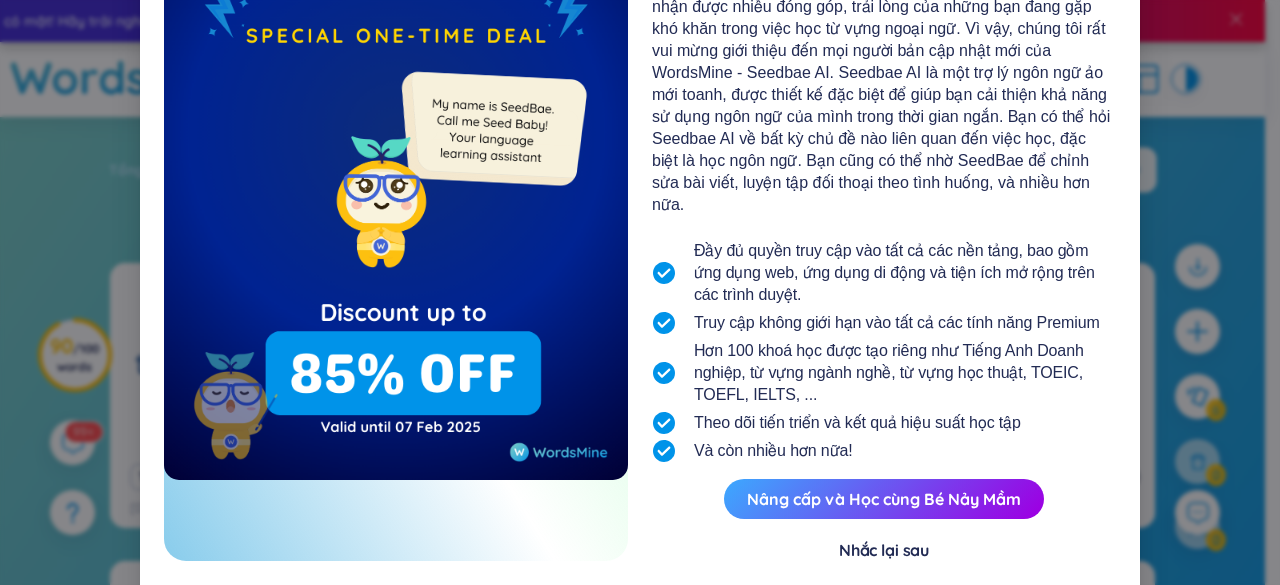 click on "Nhắc lại sau" at bounding box center (884, 550) 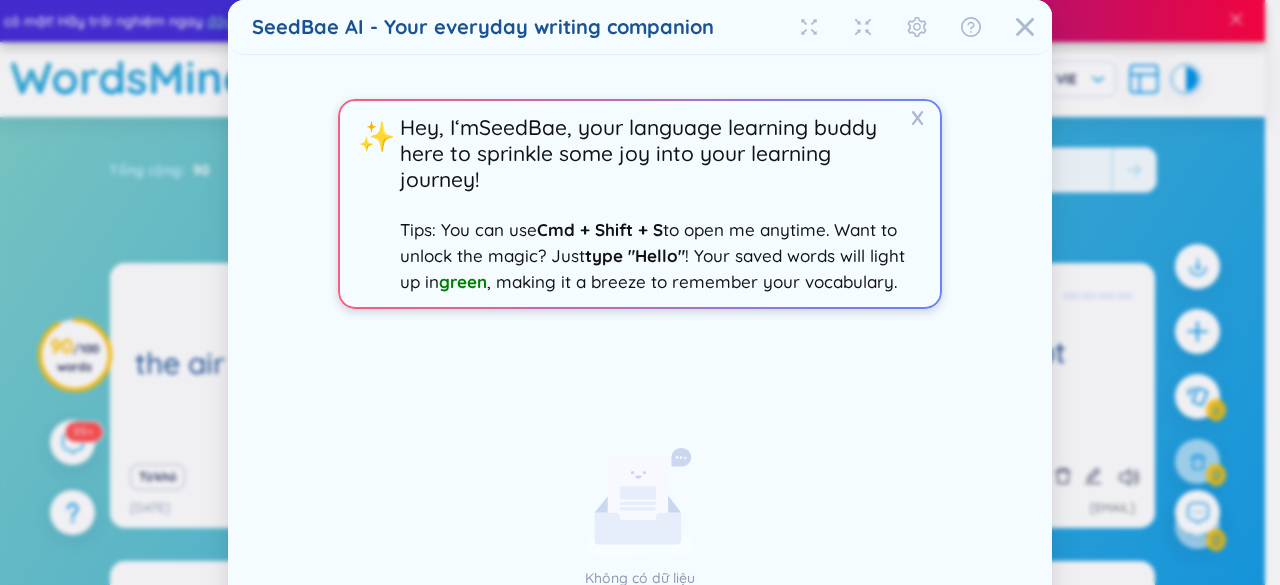 scroll, scrollTop: 238, scrollLeft: 0, axis: vertical 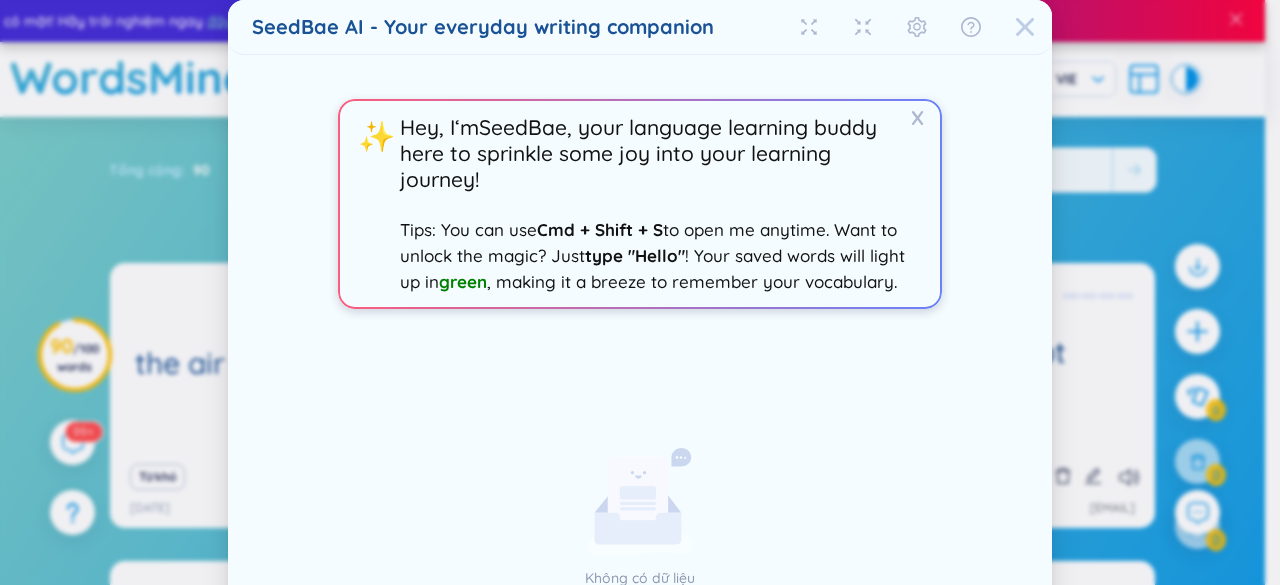 click 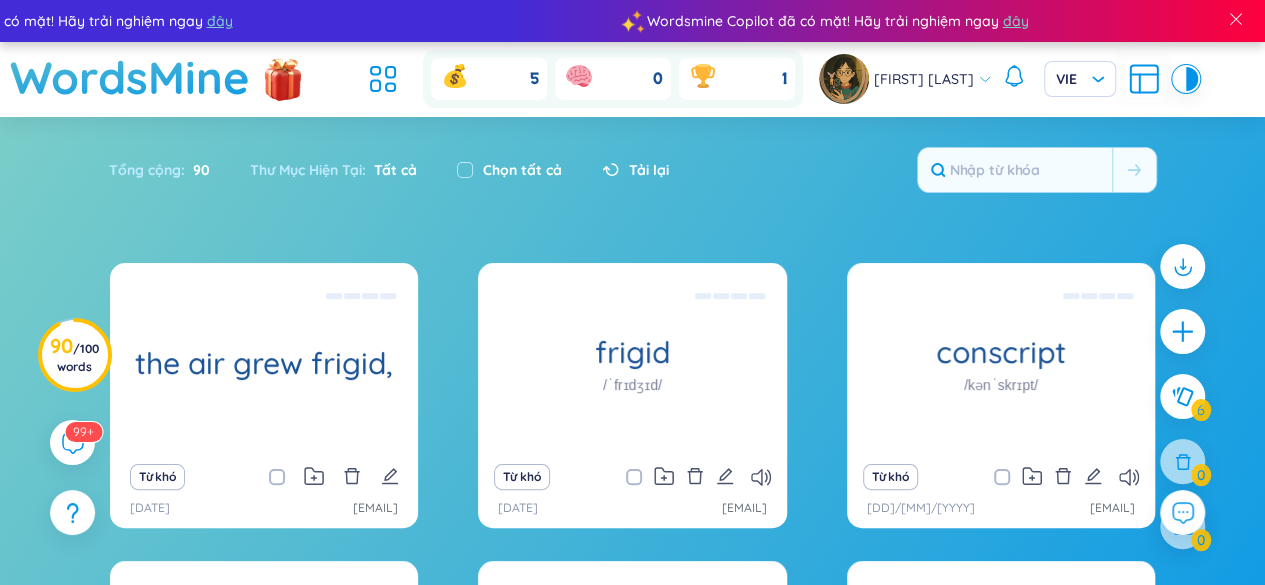 scroll, scrollTop: 68, scrollLeft: 0, axis: vertical 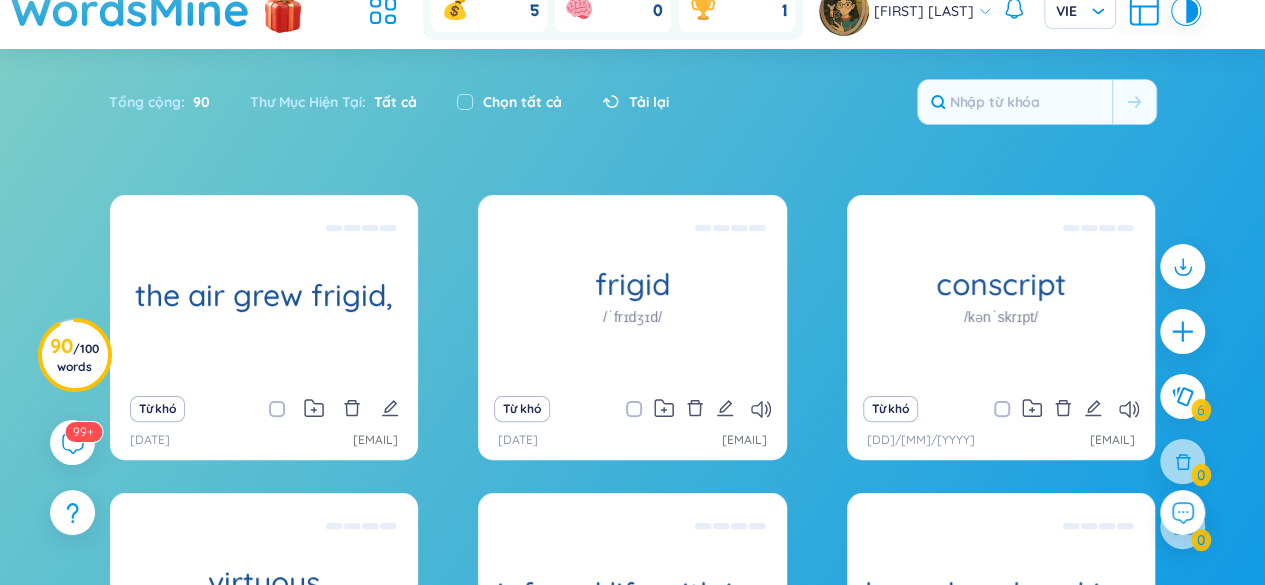 click on "Tổng cộng :       90 Thư Mục Hiện Tại :     Tất cả Chọn tất cả   Tải lại" at bounding box center [633, 112] 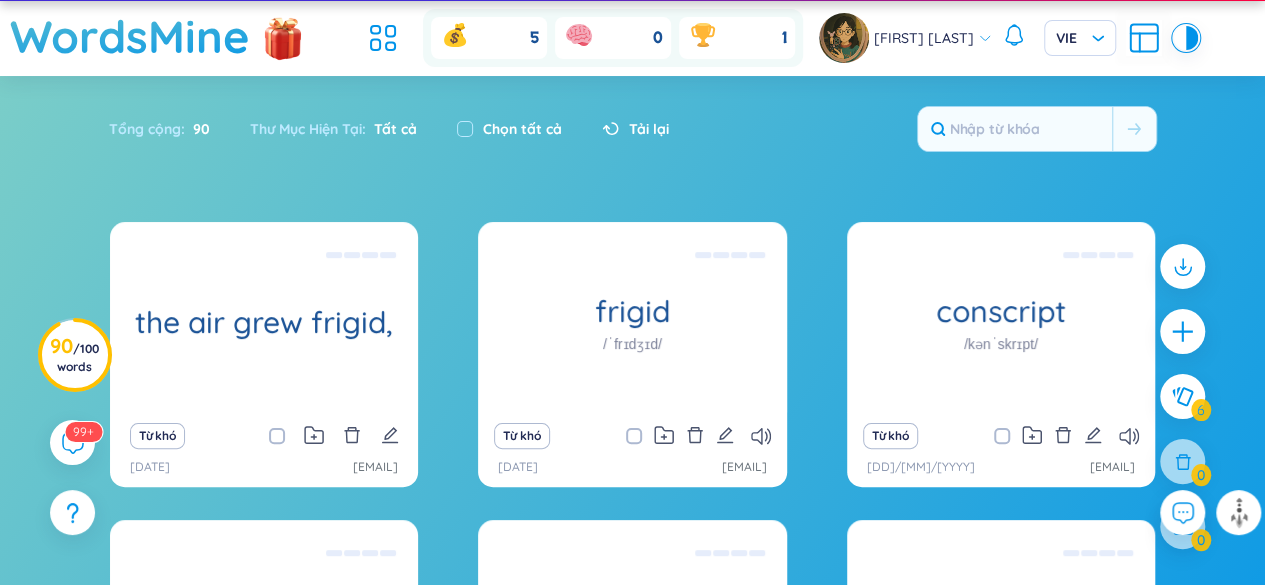 scroll, scrollTop: 0, scrollLeft: 0, axis: both 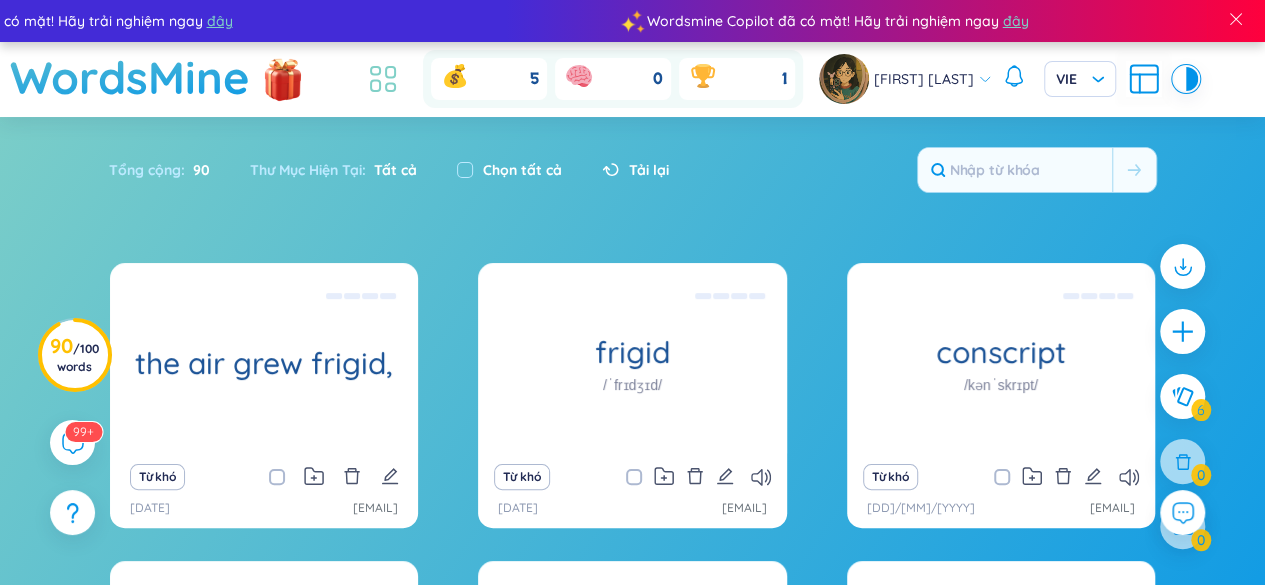 click 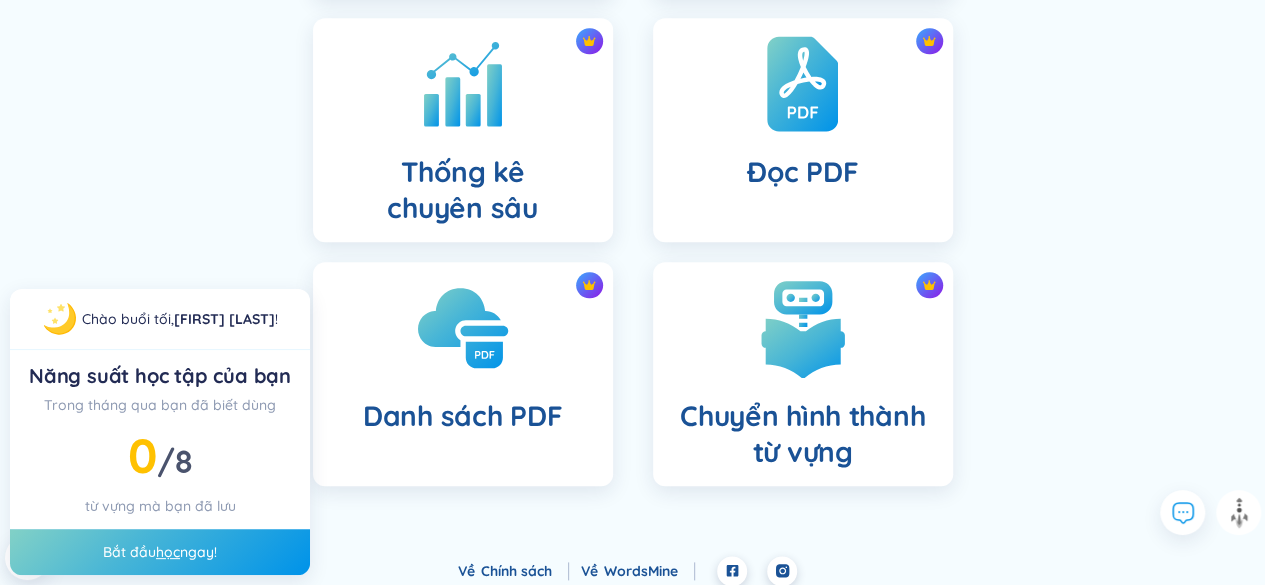 scroll, scrollTop: 941, scrollLeft: 0, axis: vertical 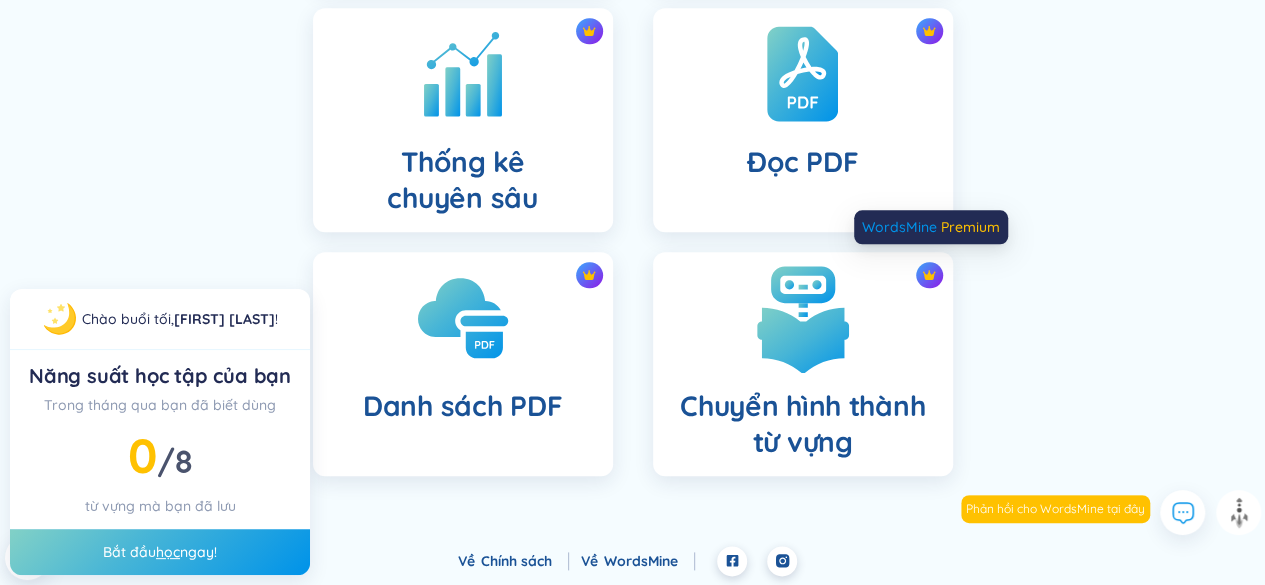 click at bounding box center (929, 275) 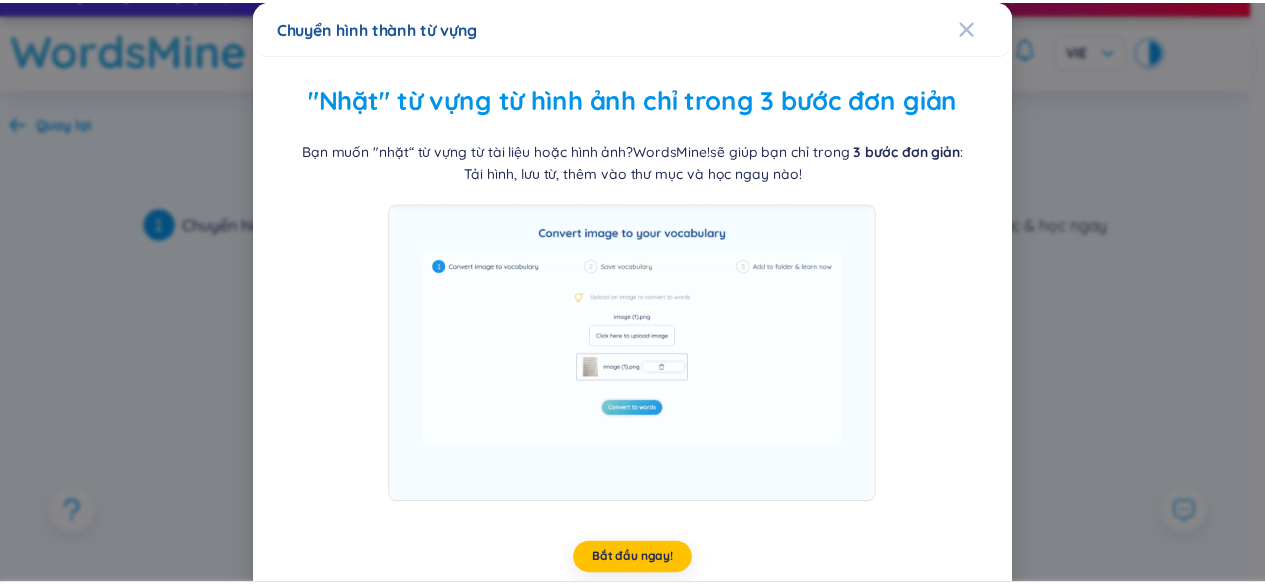 scroll, scrollTop: 0, scrollLeft: 0, axis: both 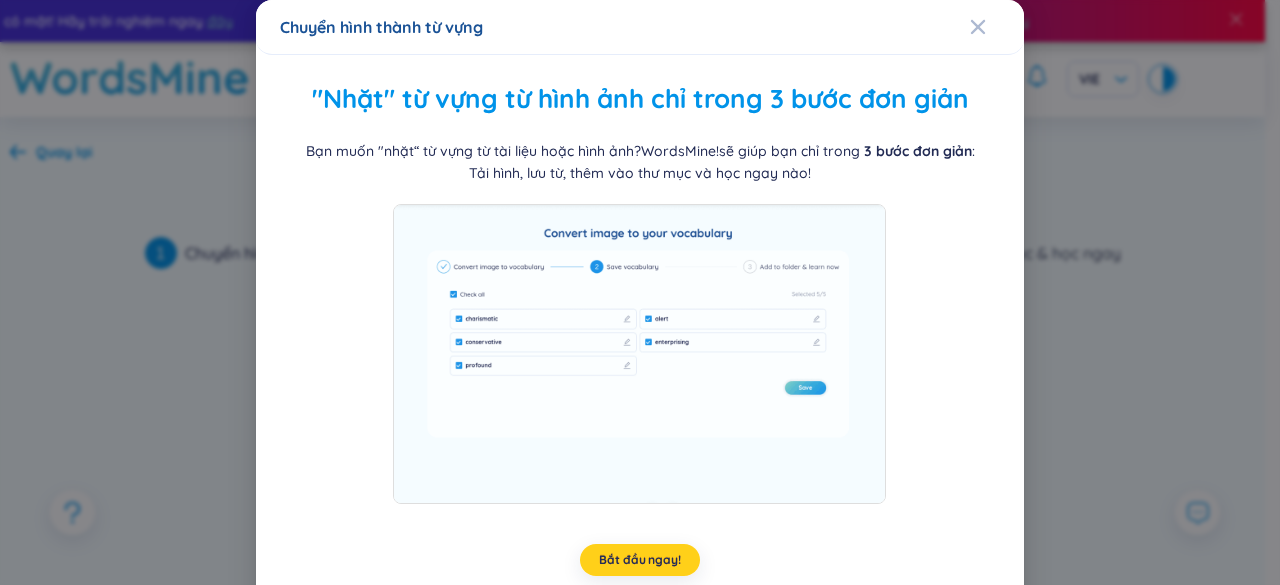 click on "Bắt đầu ngay!" at bounding box center (639, 560) 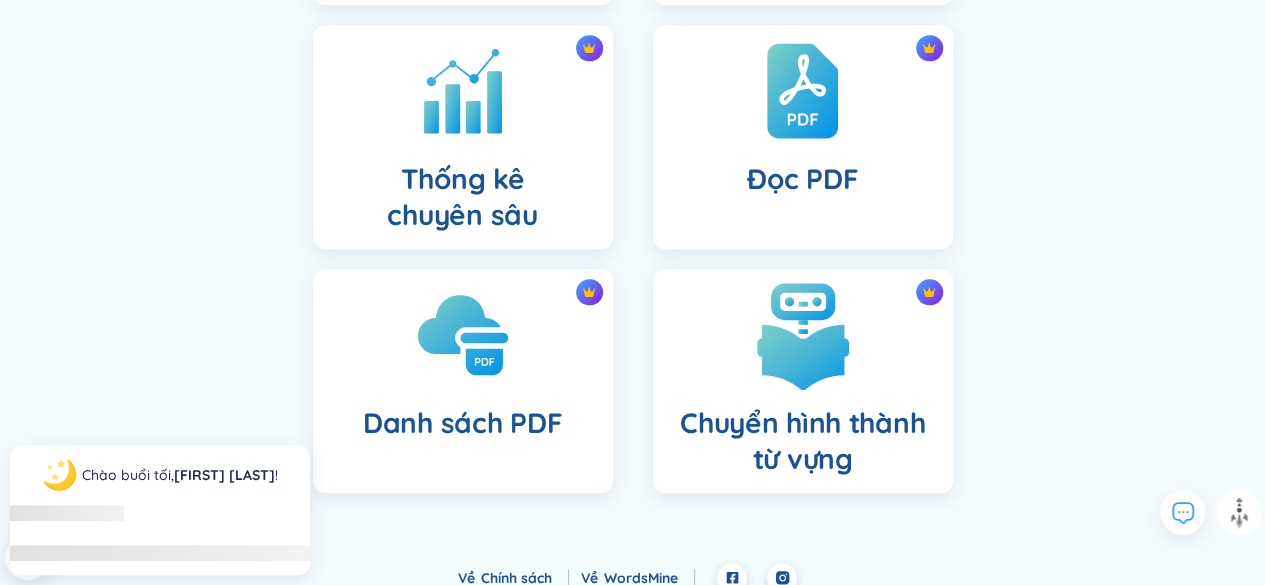 scroll, scrollTop: 941, scrollLeft: 0, axis: vertical 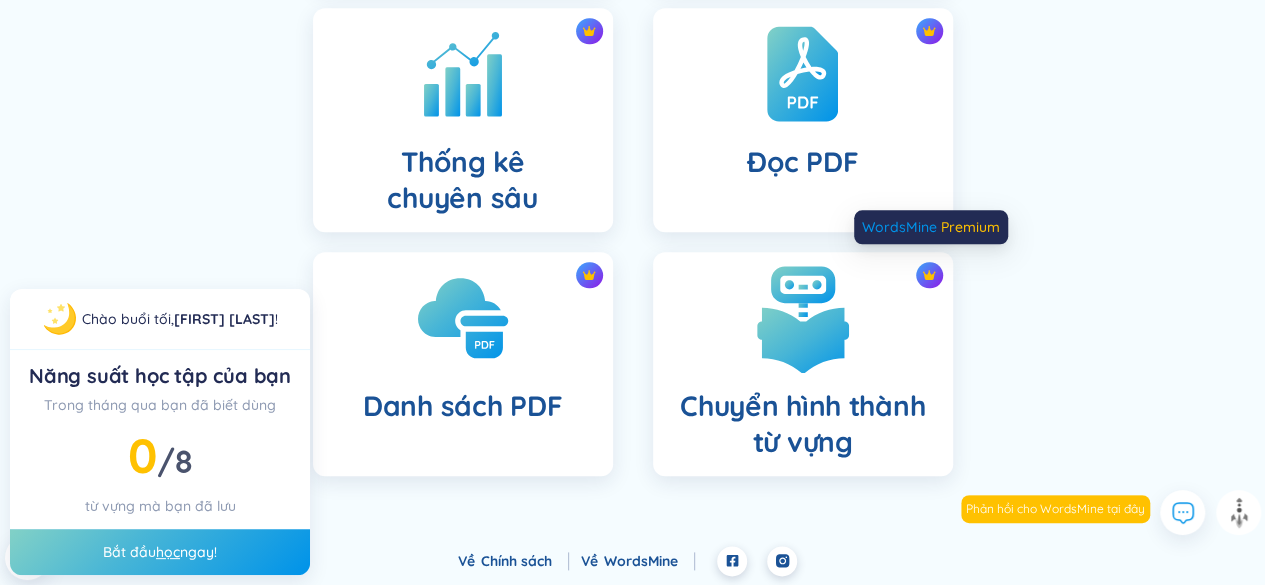 click at bounding box center [929, 275] 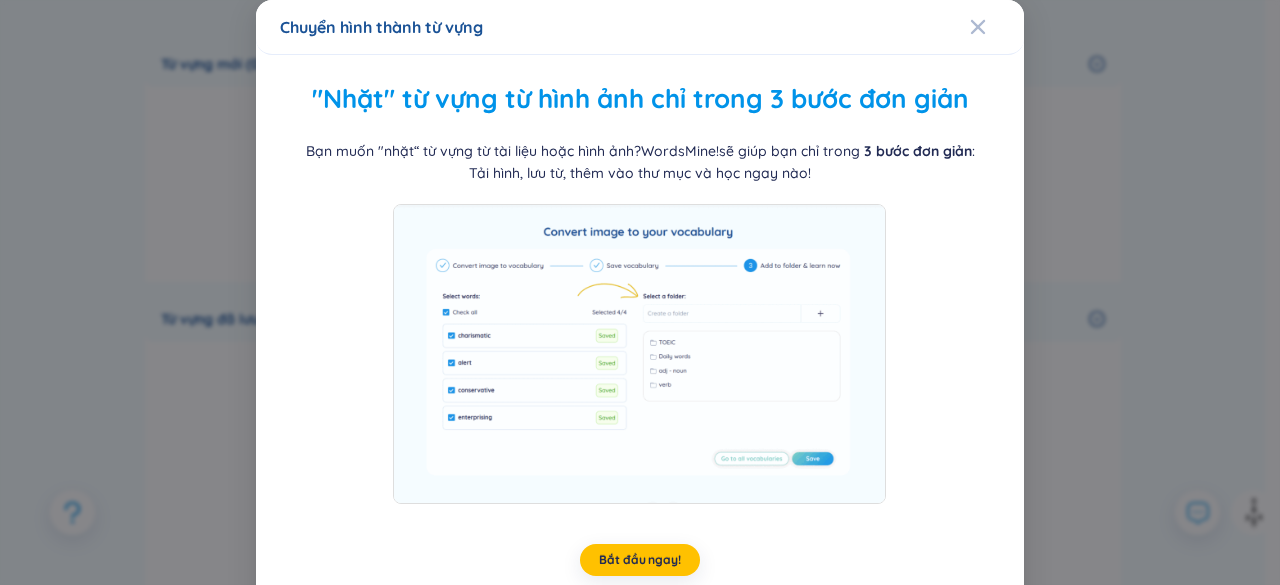 scroll, scrollTop: 116, scrollLeft: 0, axis: vertical 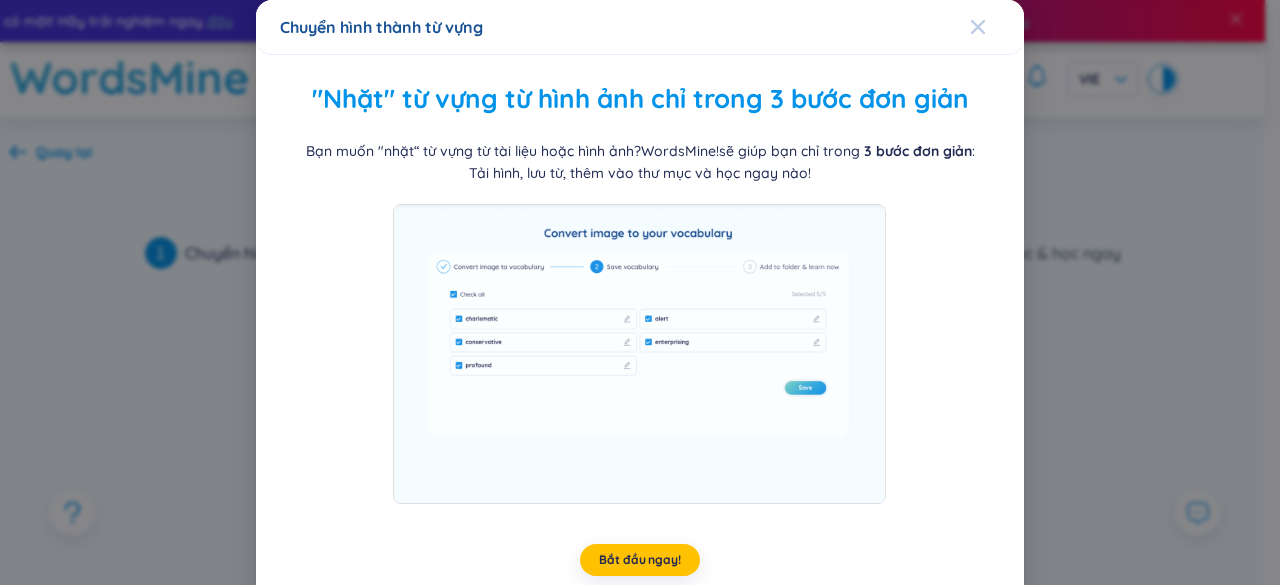 click at bounding box center [997, 27] 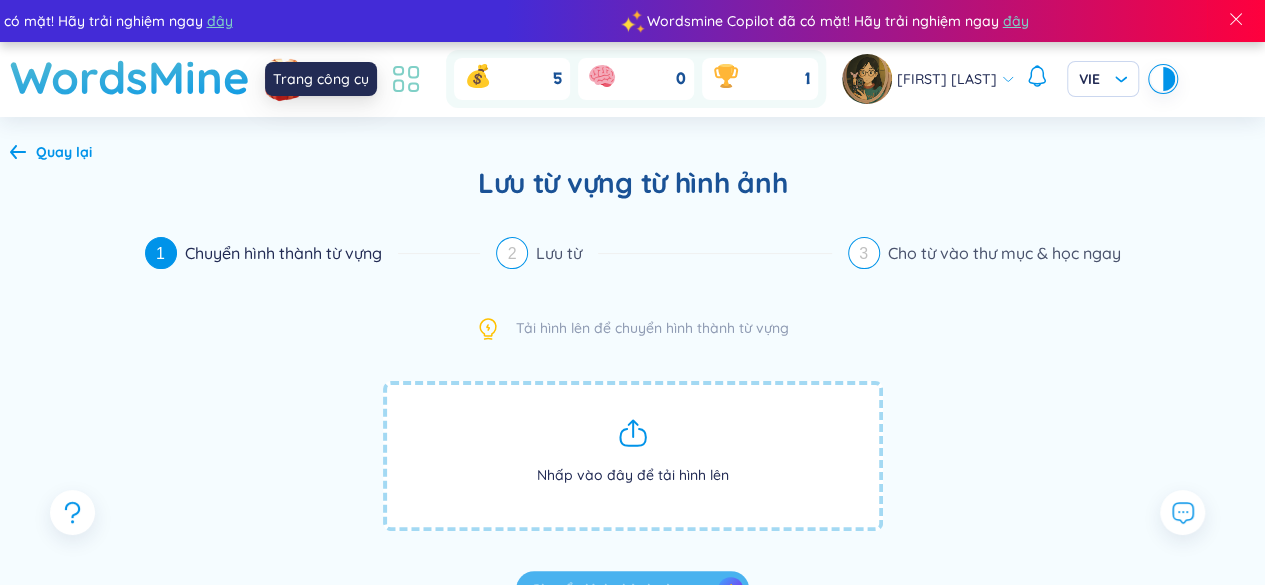 click 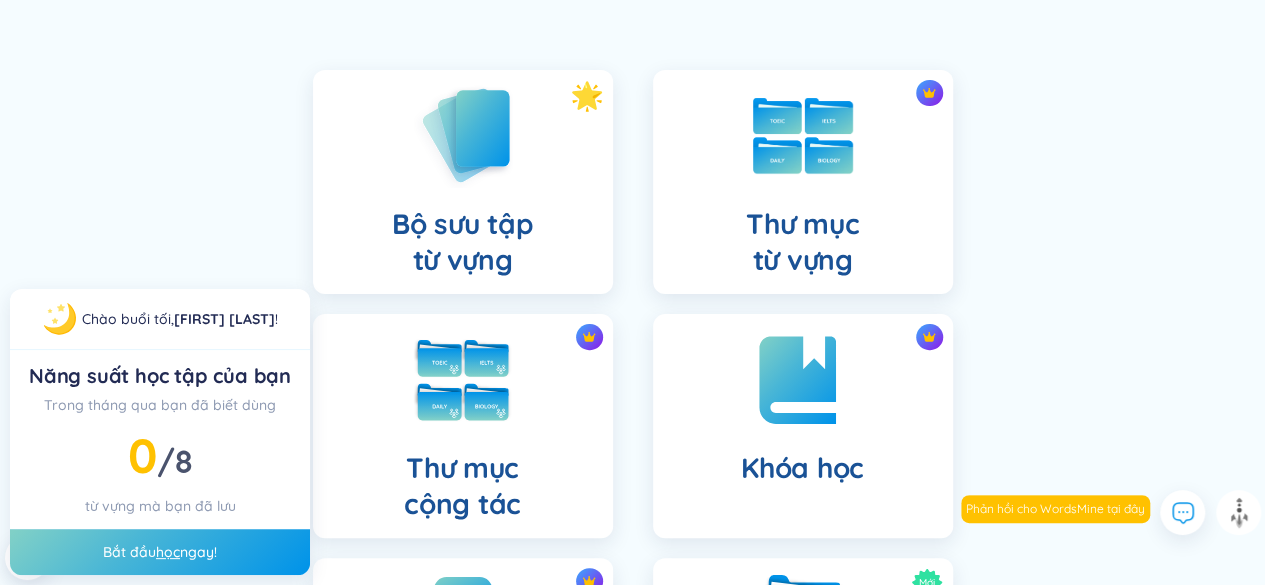 scroll, scrollTop: 0, scrollLeft: 0, axis: both 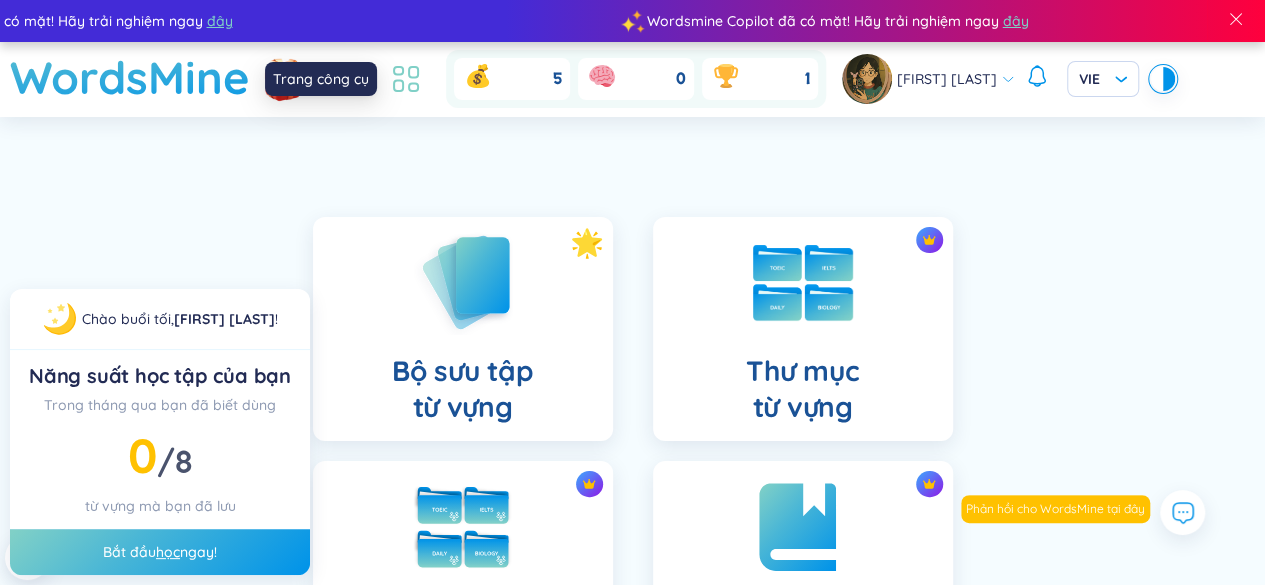 click 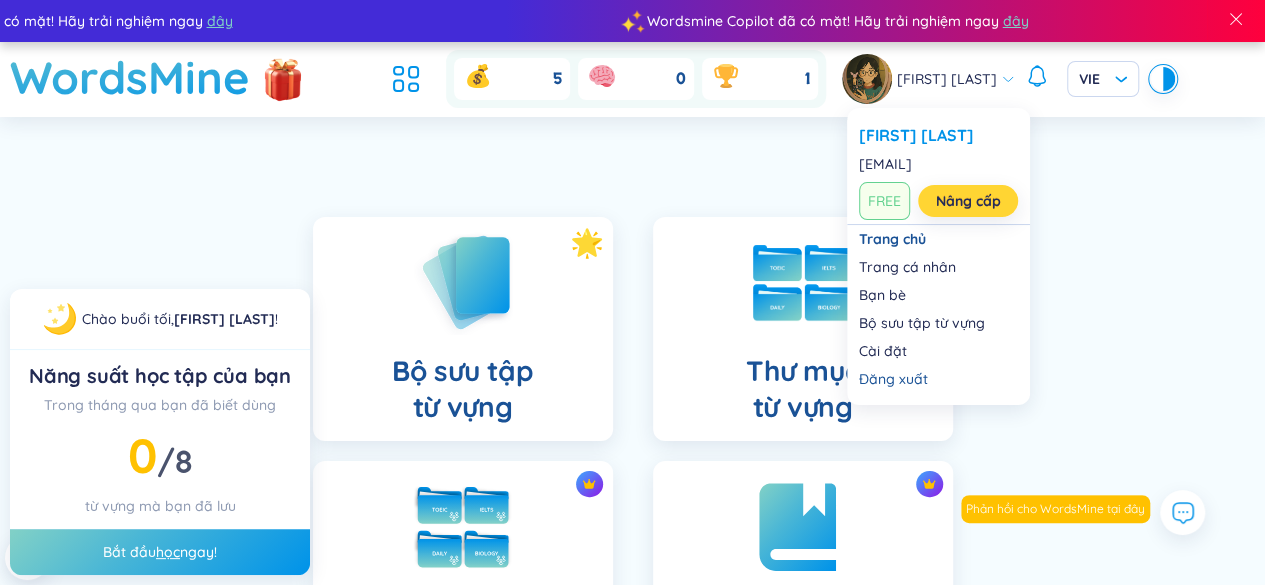 click on "Nâng cấp" at bounding box center [968, 201] 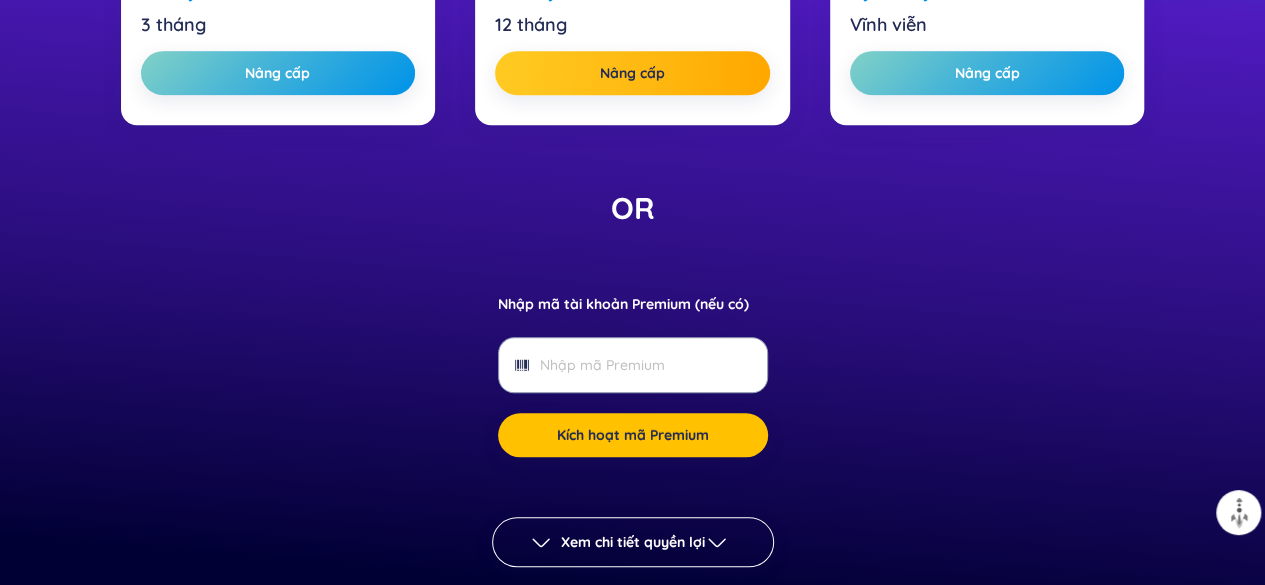 scroll, scrollTop: 640, scrollLeft: 0, axis: vertical 